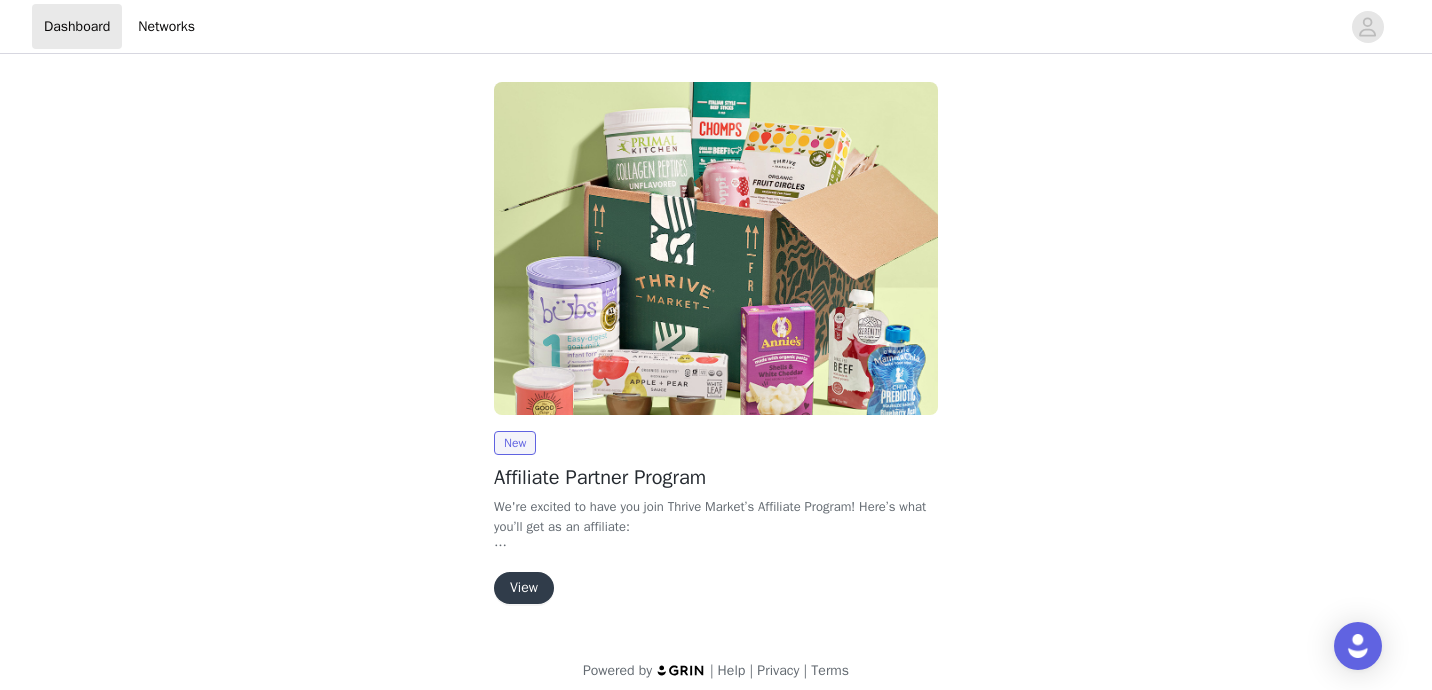 scroll, scrollTop: 0, scrollLeft: 0, axis: both 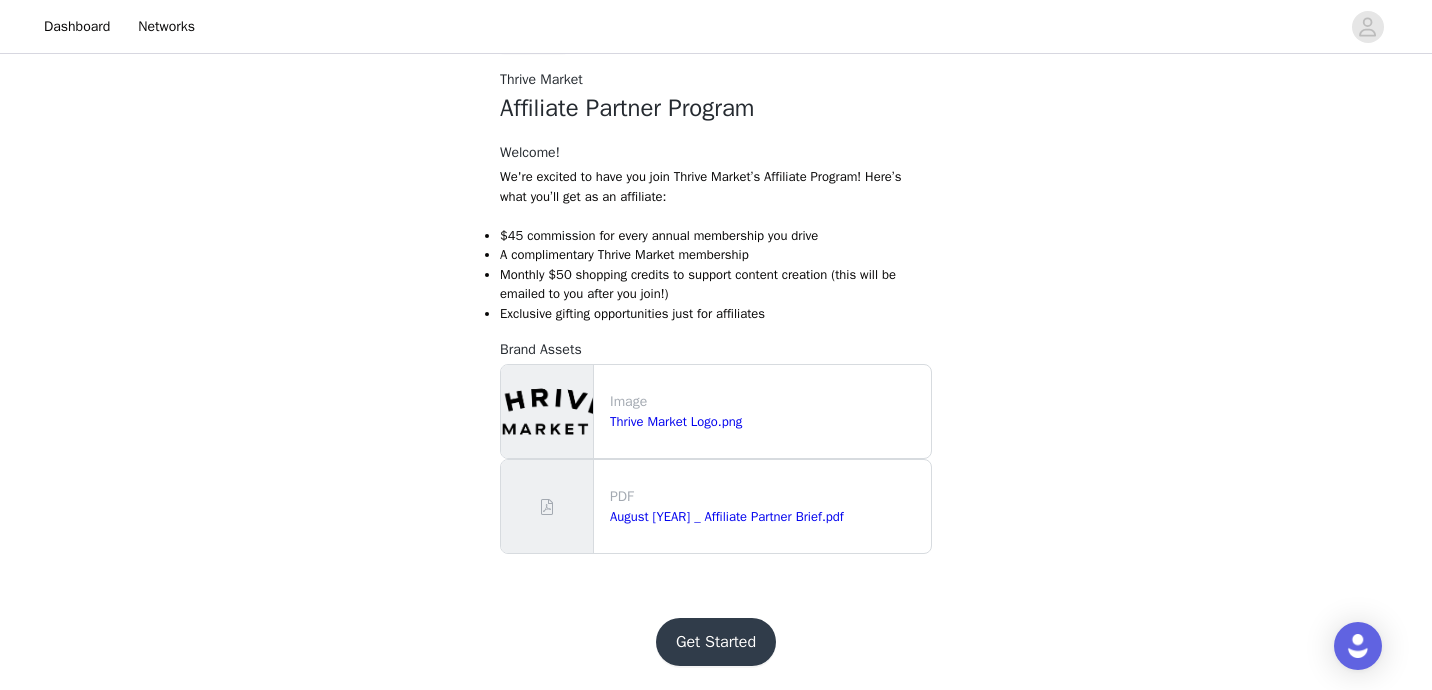 click on "Get Started" at bounding box center [716, 642] 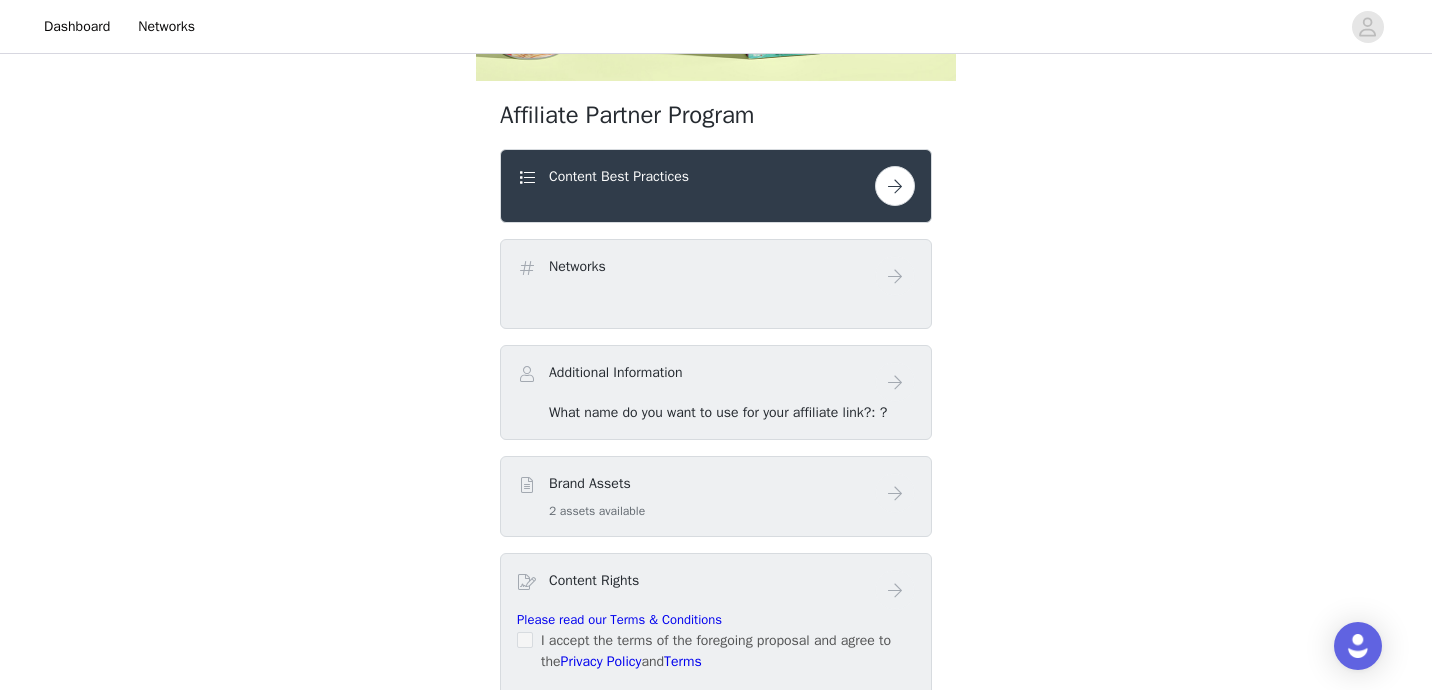 scroll, scrollTop: 459, scrollLeft: 0, axis: vertical 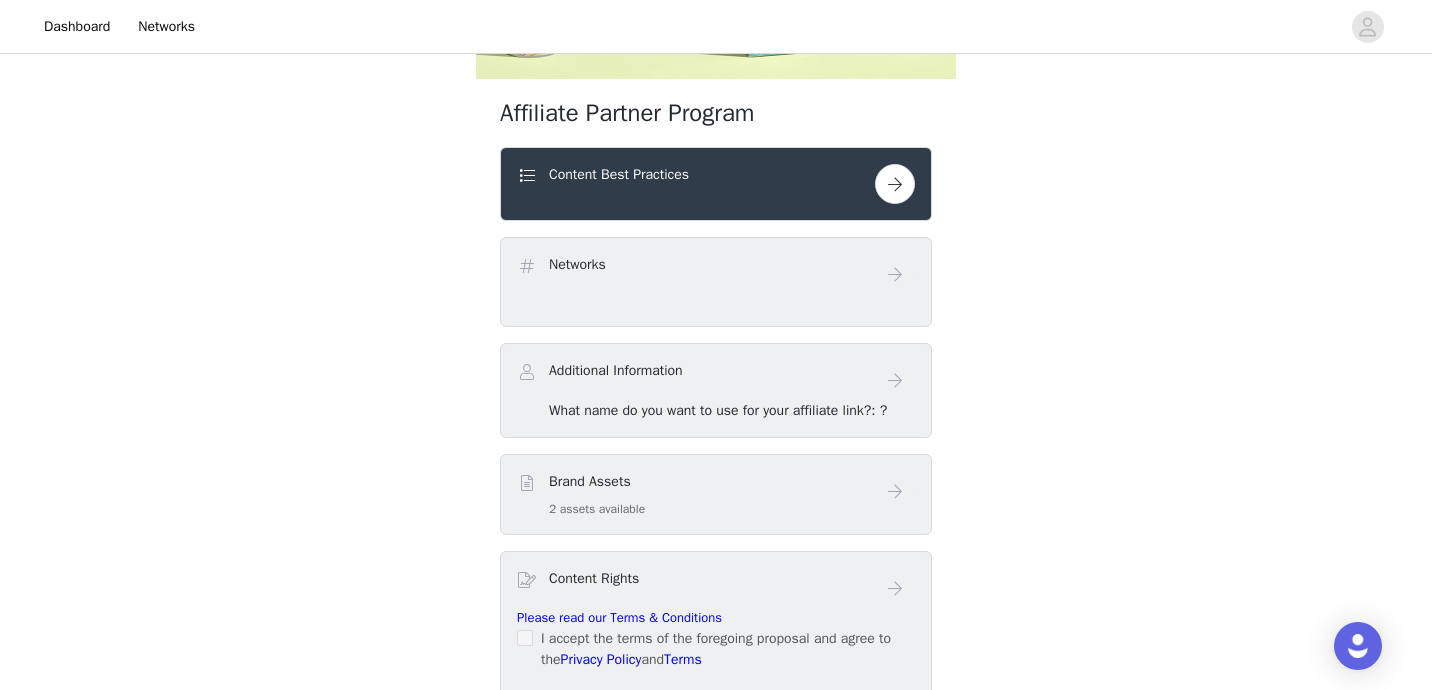 click at bounding box center [895, 184] 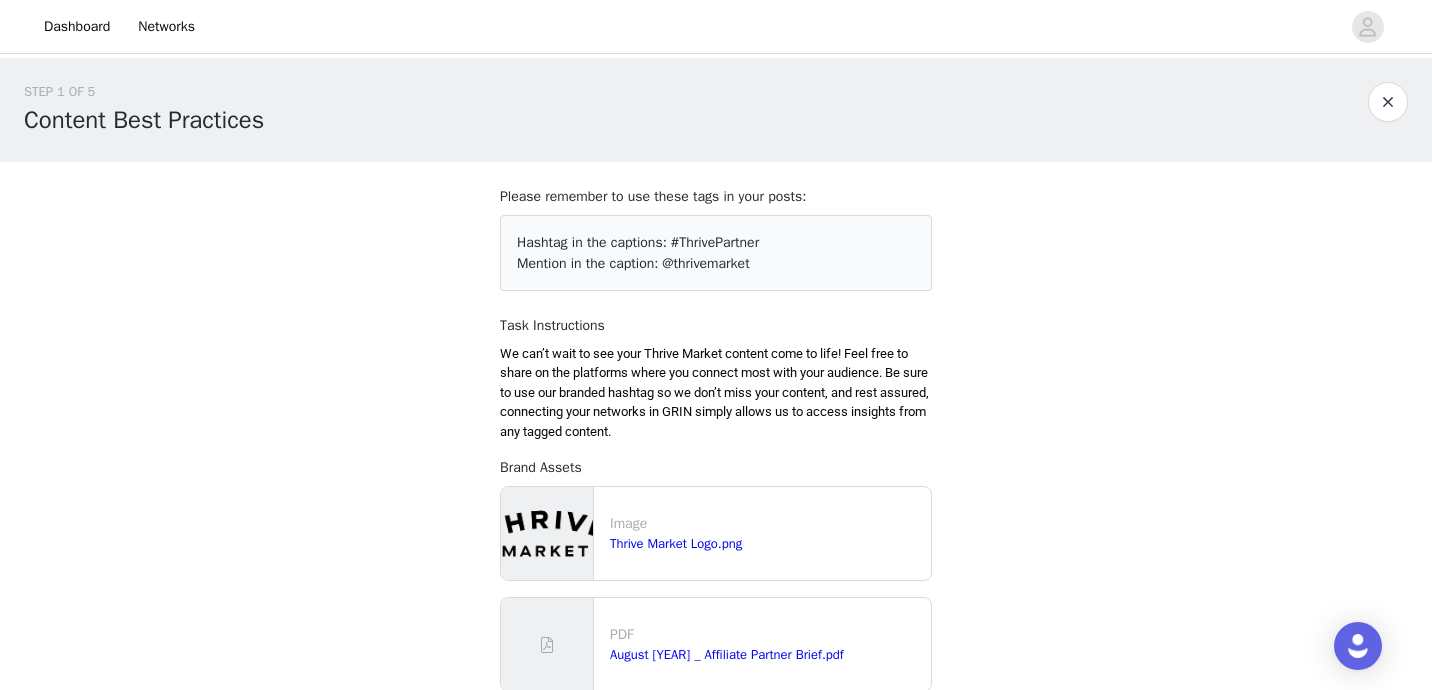 scroll, scrollTop: 186, scrollLeft: 0, axis: vertical 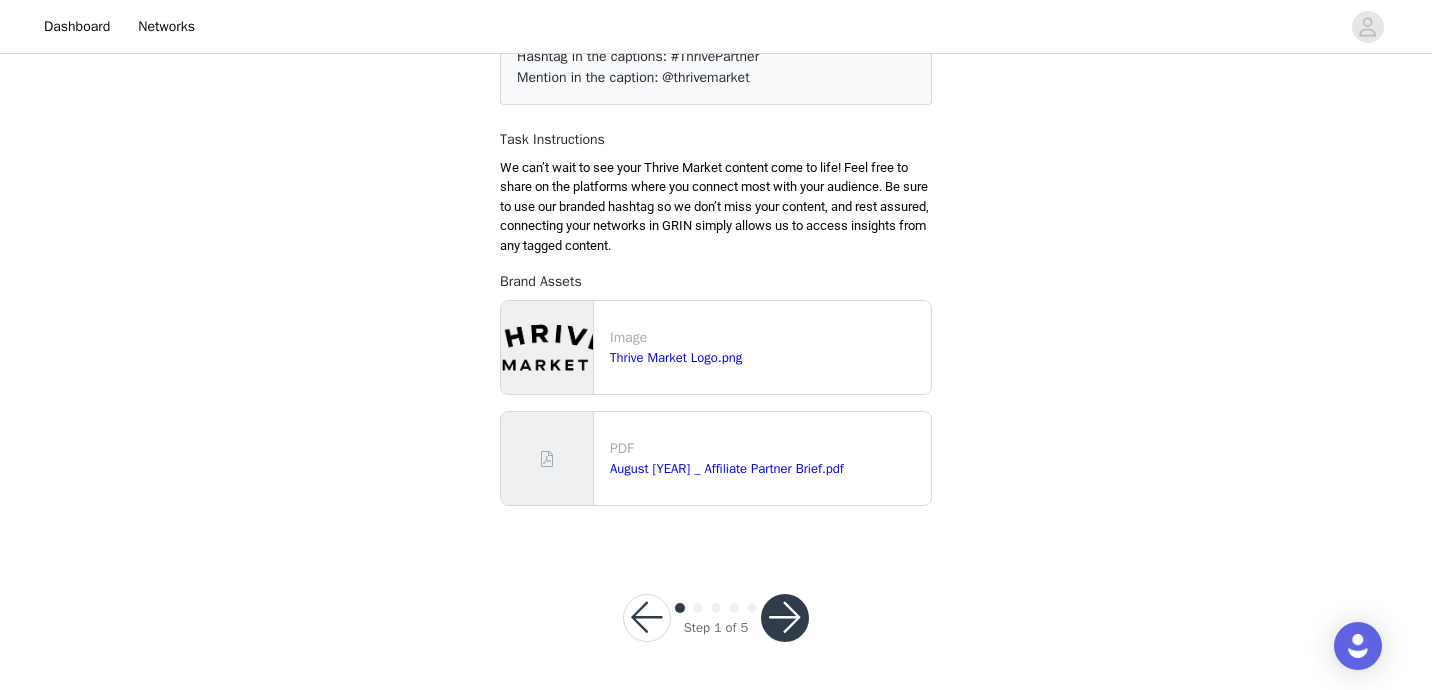 click at bounding box center [785, 618] 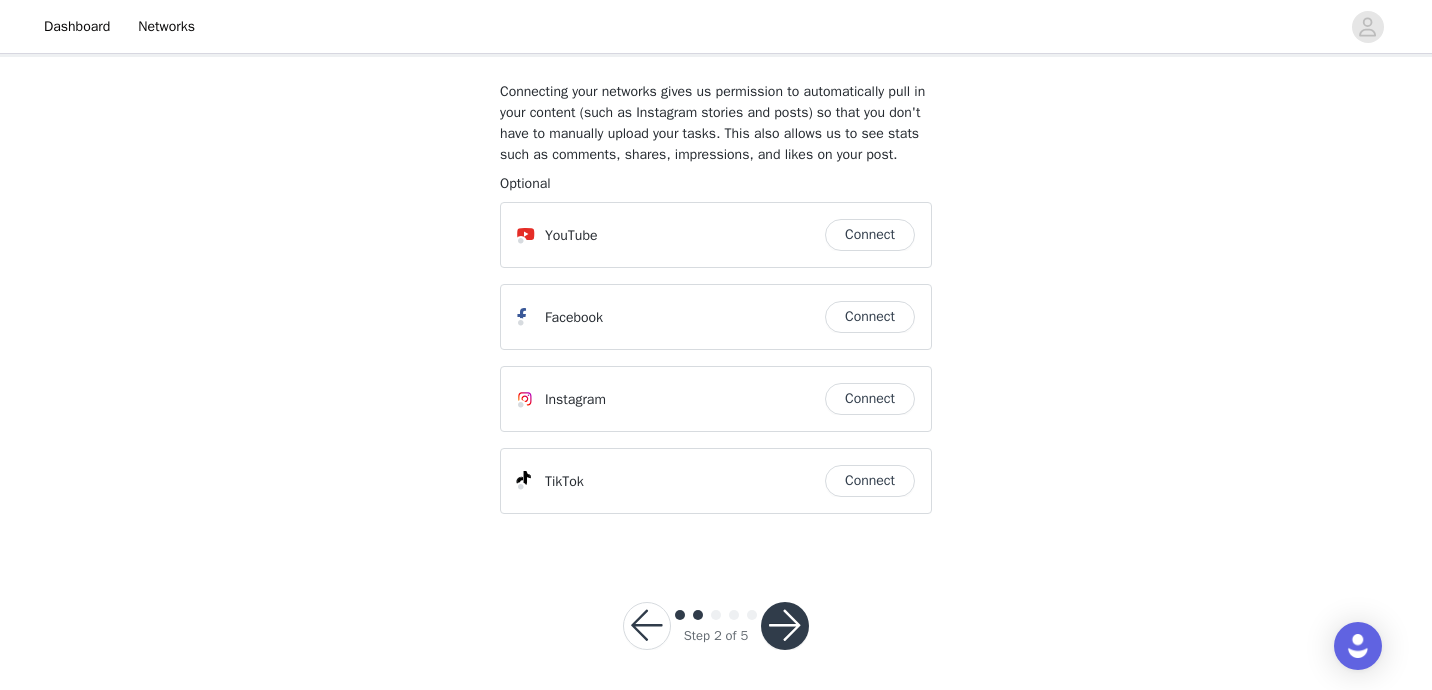 scroll, scrollTop: 133, scrollLeft: 0, axis: vertical 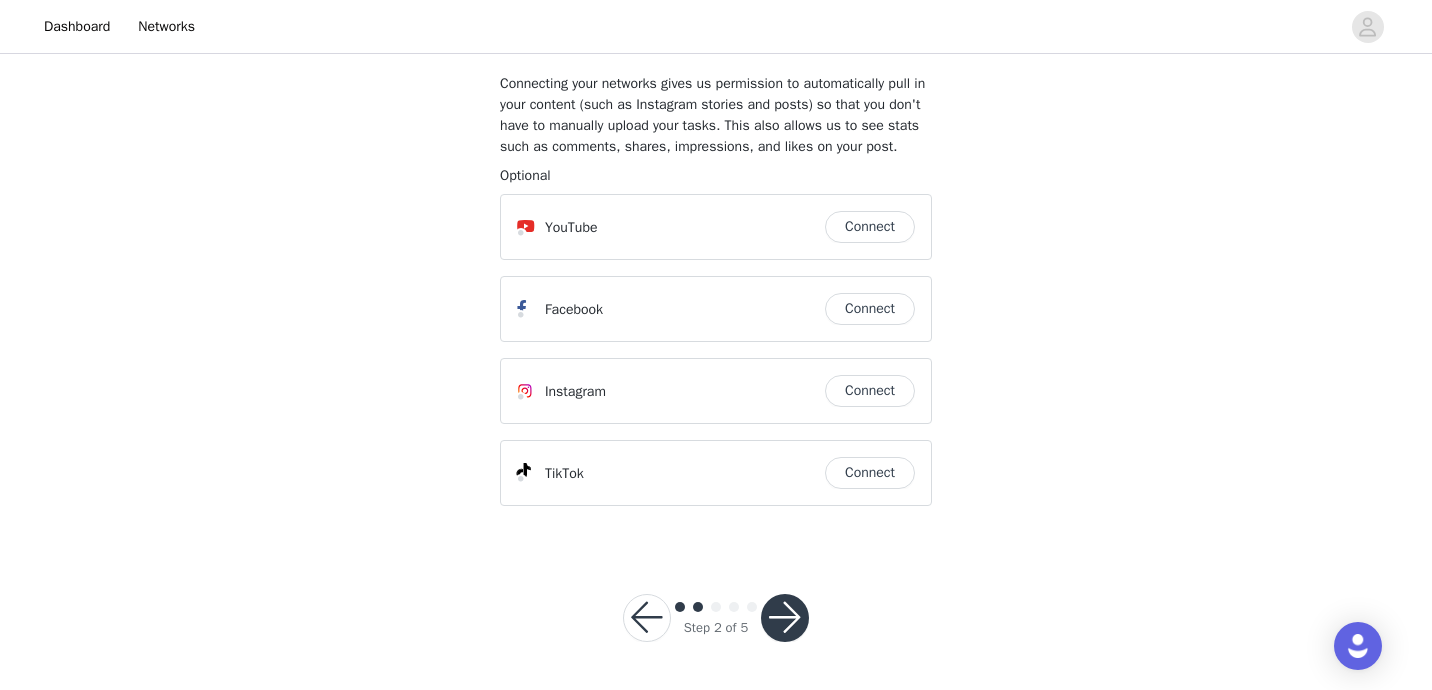 click on "Connect" at bounding box center (870, 391) 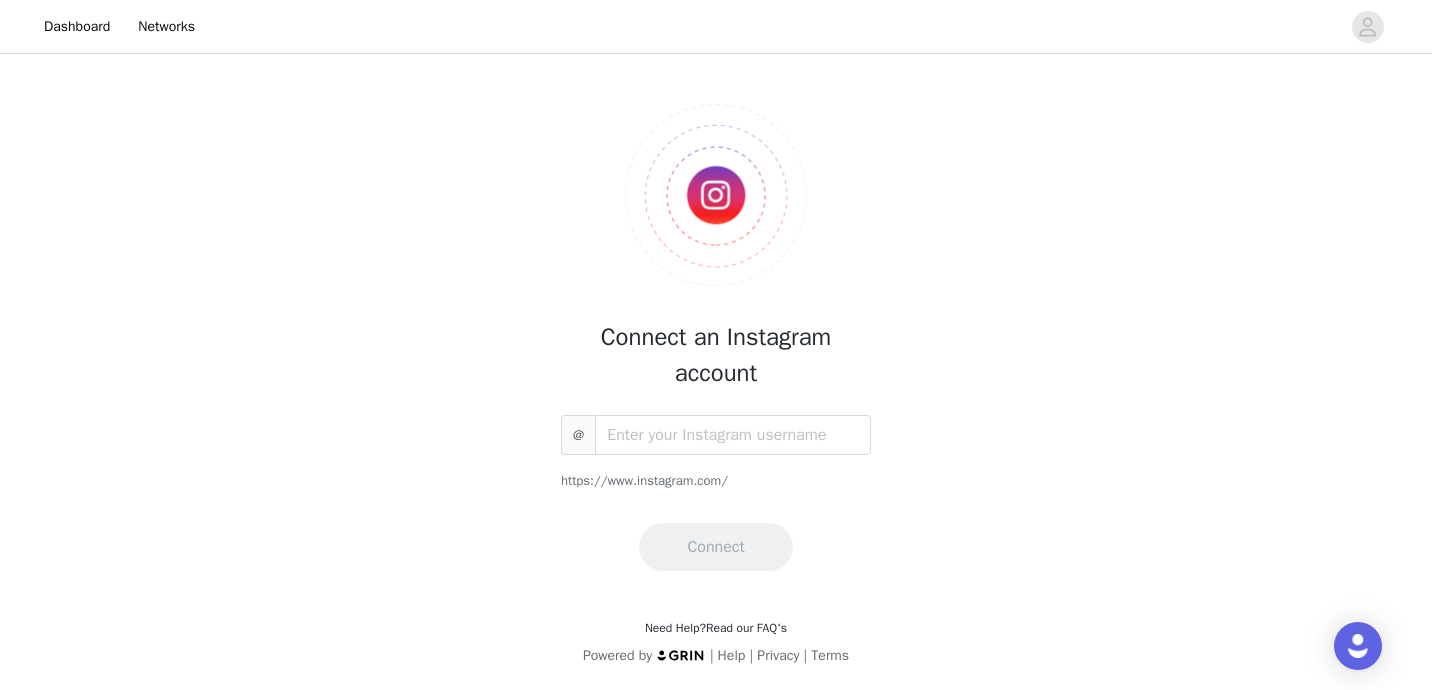 scroll, scrollTop: 0, scrollLeft: 0, axis: both 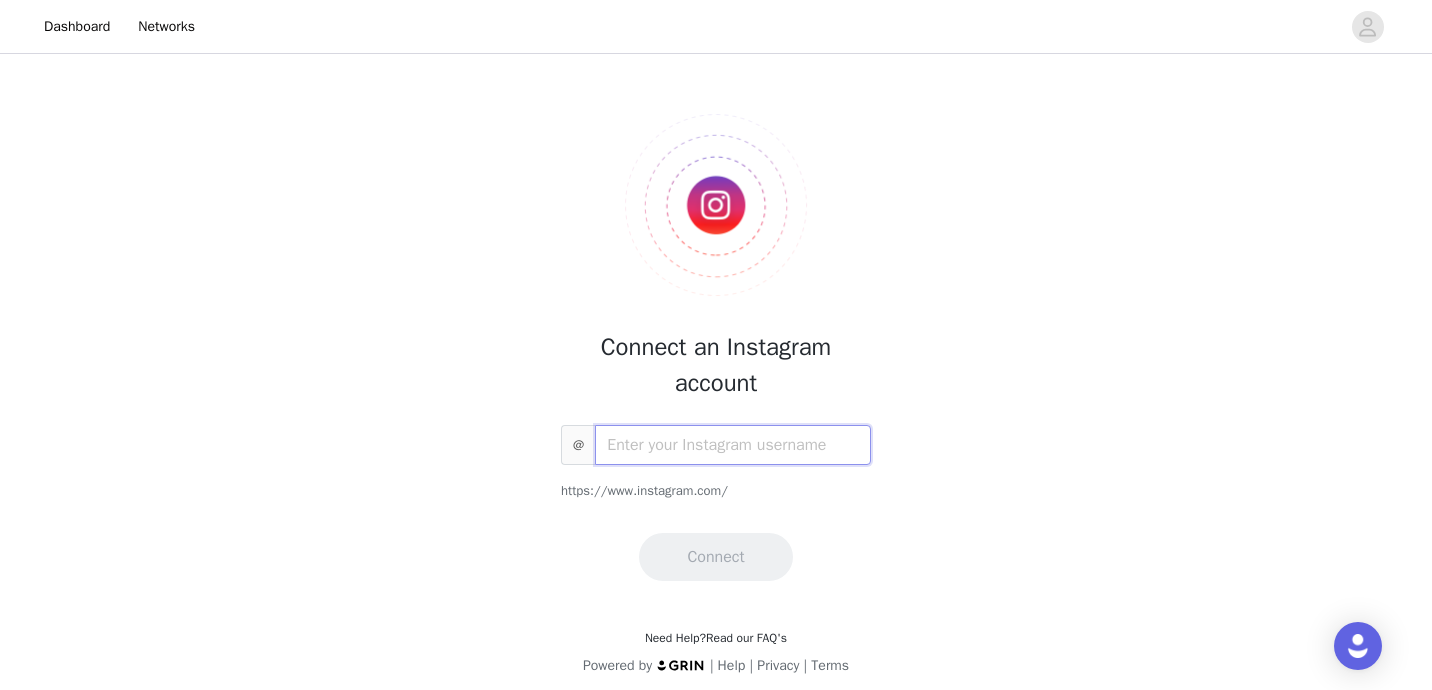 click at bounding box center (733, 445) 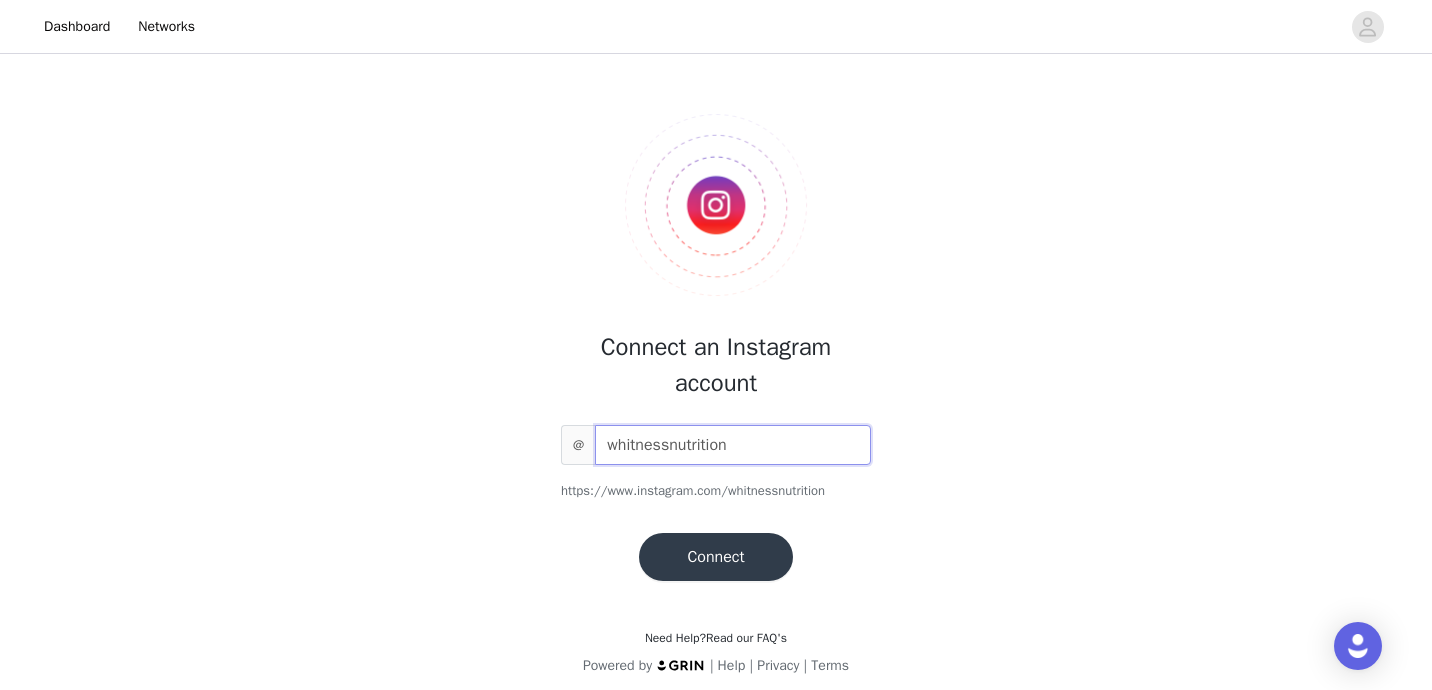 type on "whitnessnutrition" 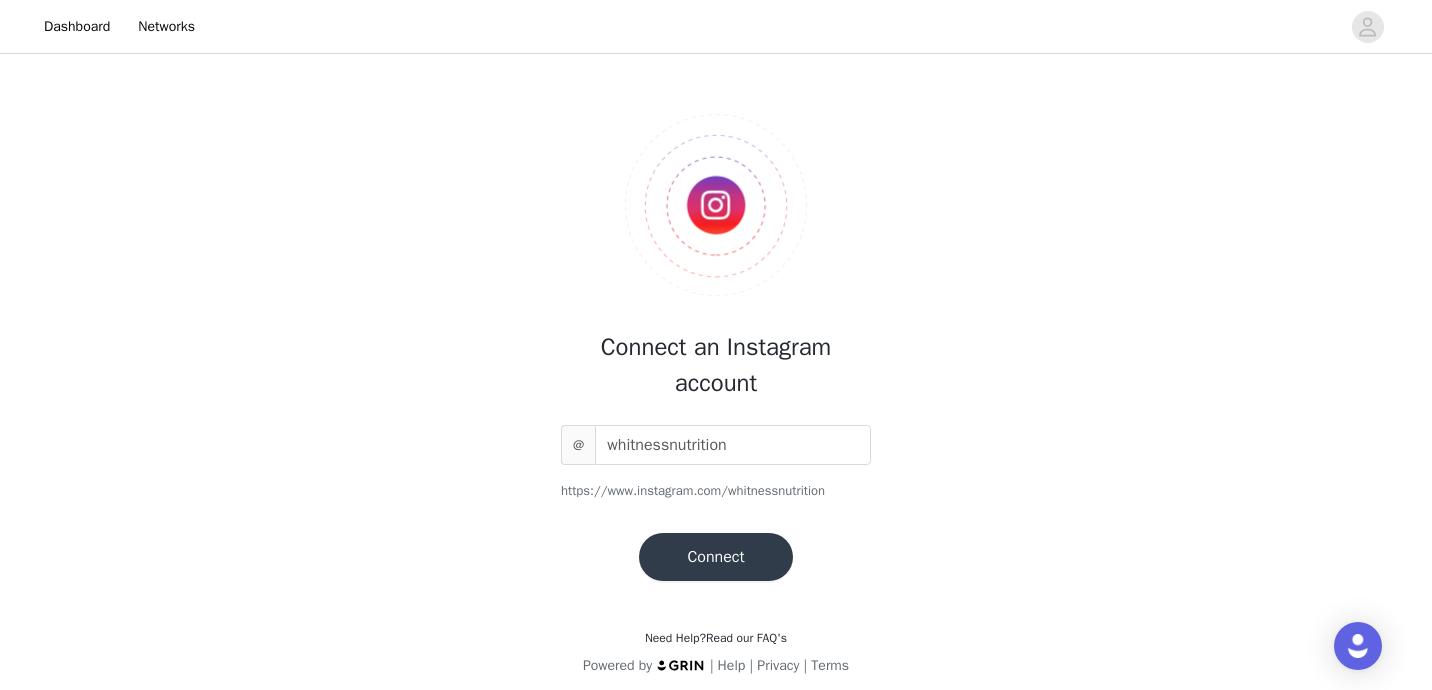 click on "Connect" at bounding box center (715, 557) 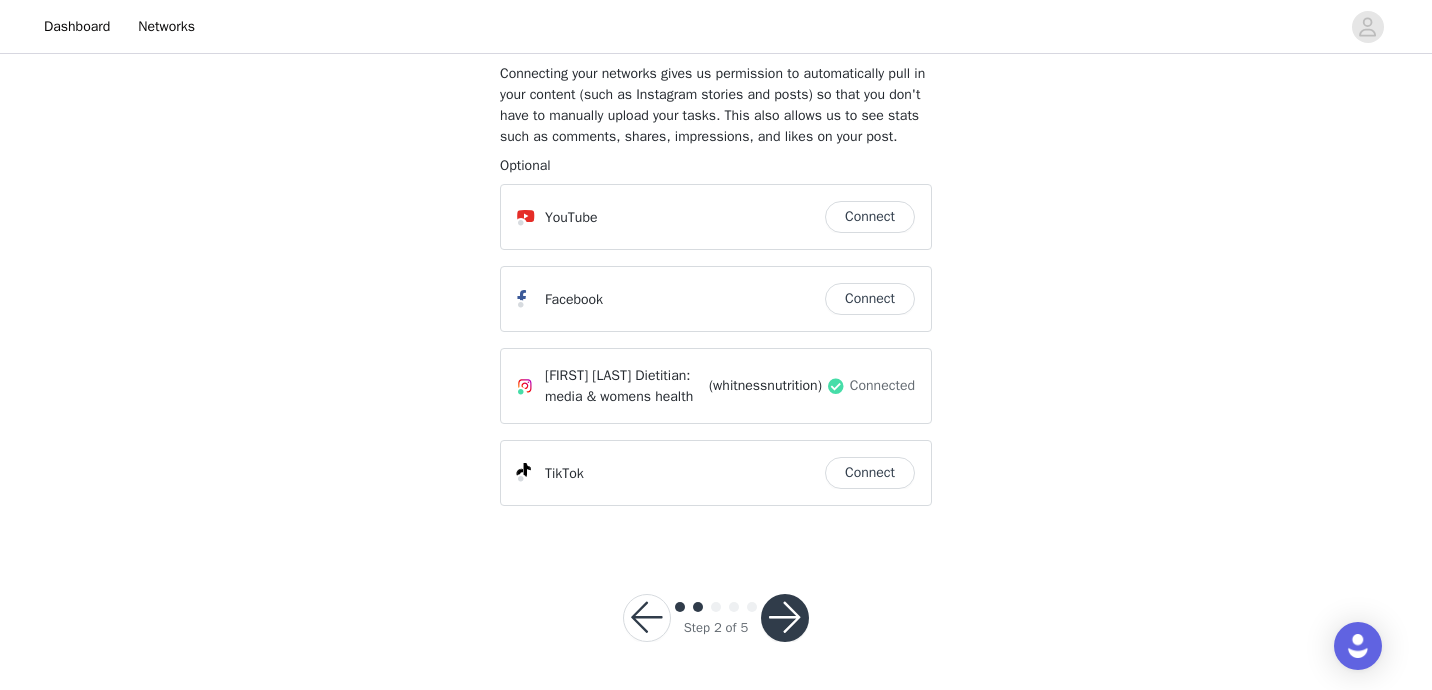 scroll, scrollTop: 148, scrollLeft: 0, axis: vertical 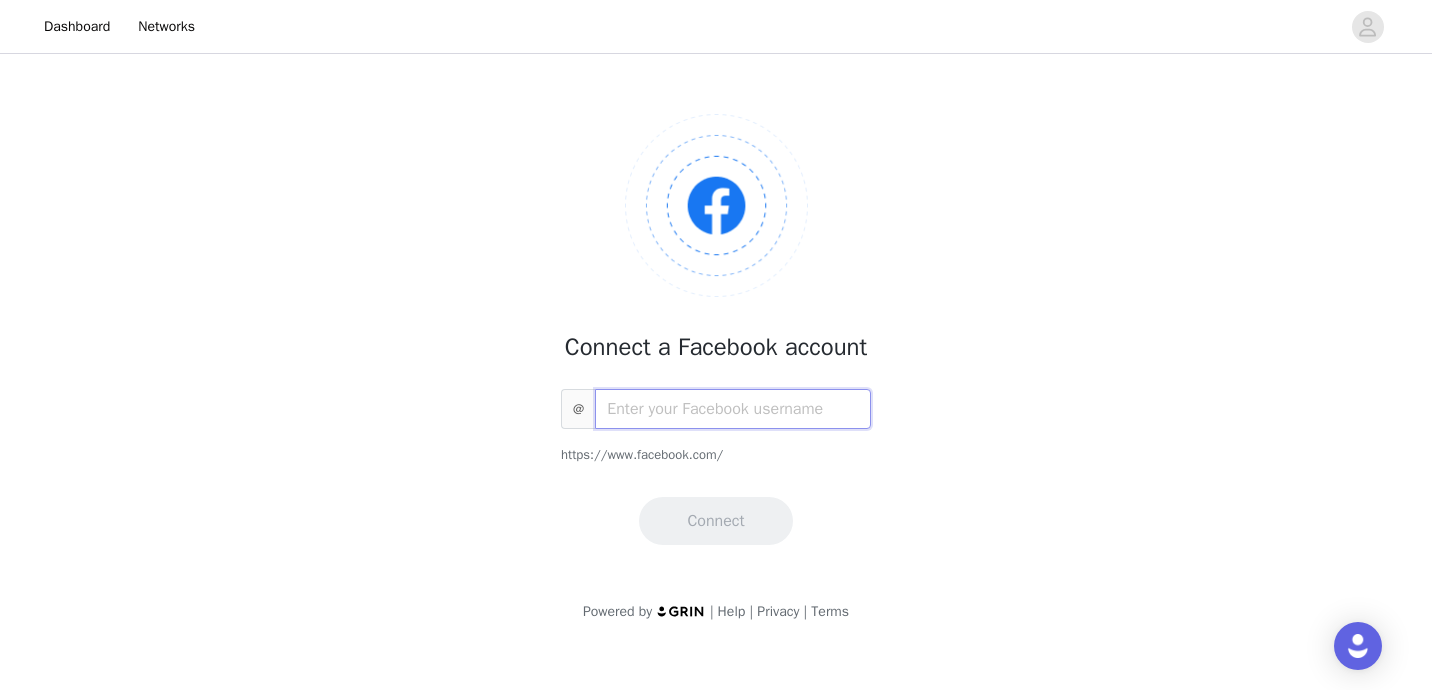 click at bounding box center (733, 409) 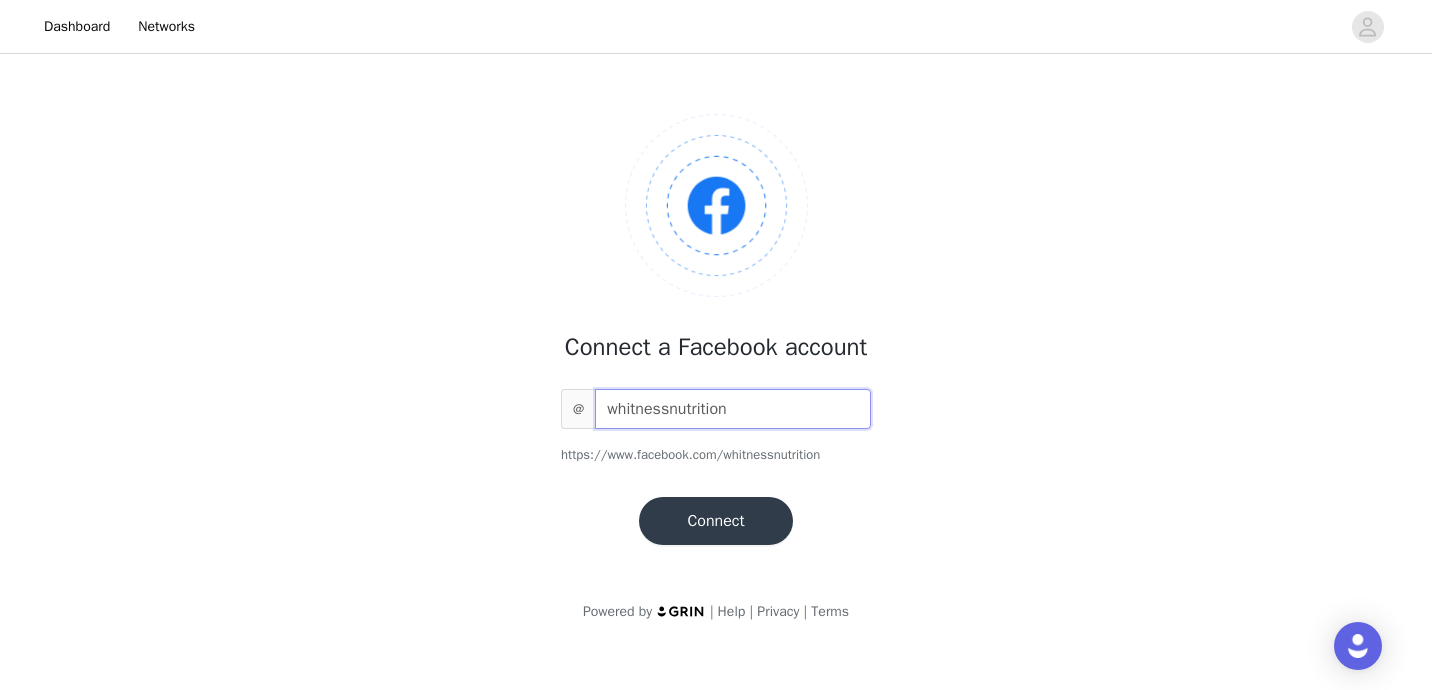 type on "whitnessnutrition" 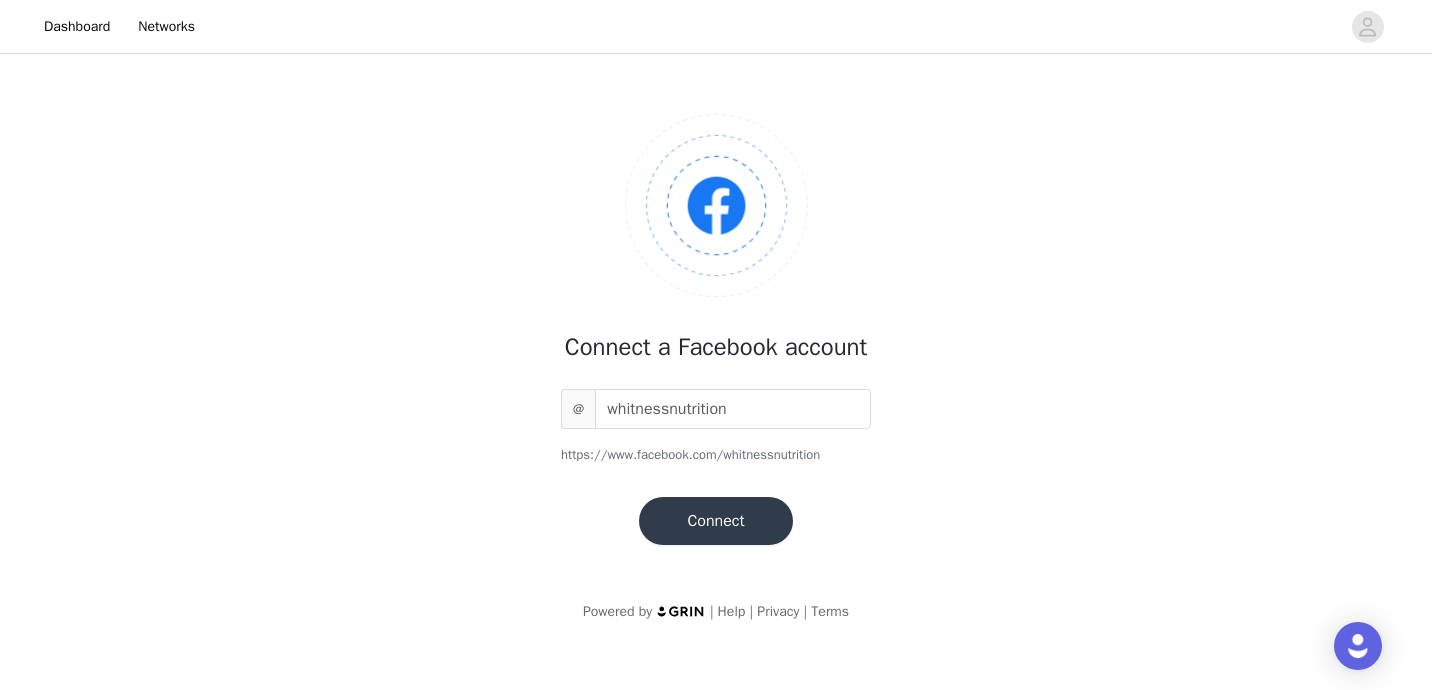 click on "Connect" at bounding box center [715, 521] 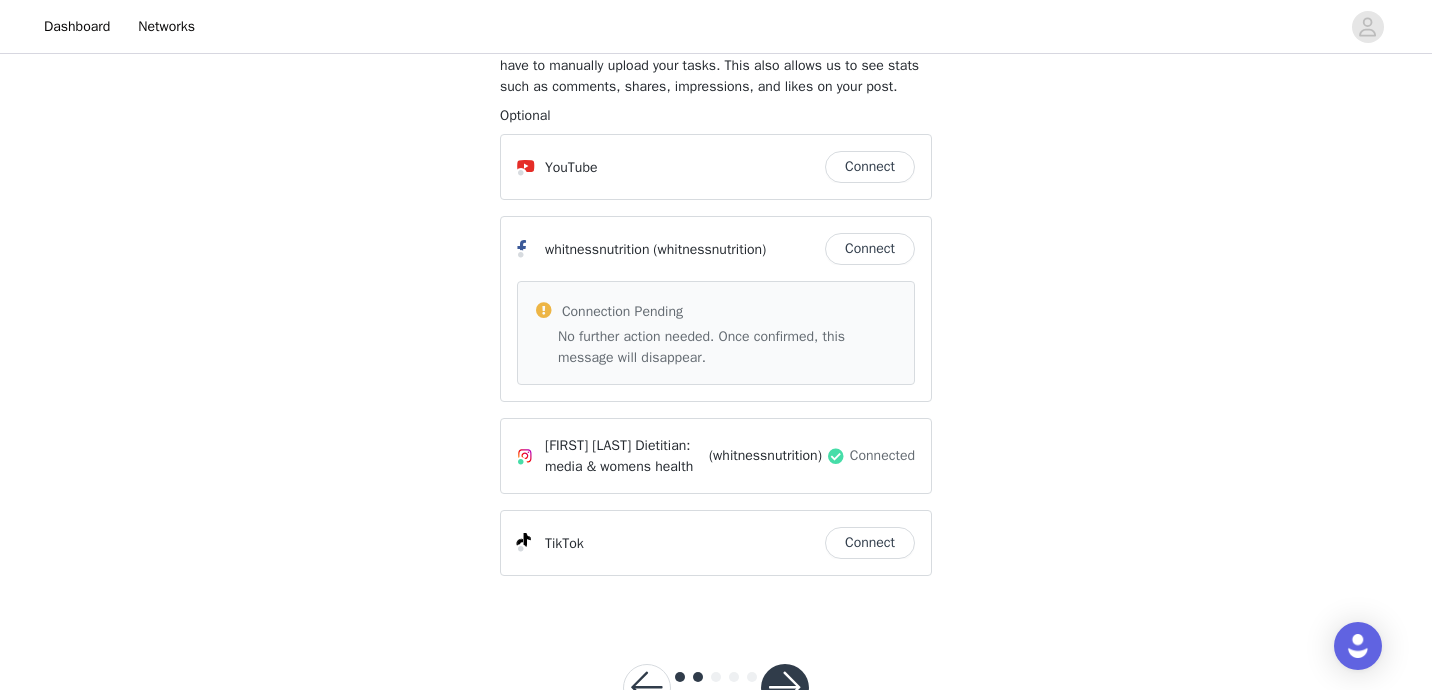 scroll, scrollTop: 174, scrollLeft: 0, axis: vertical 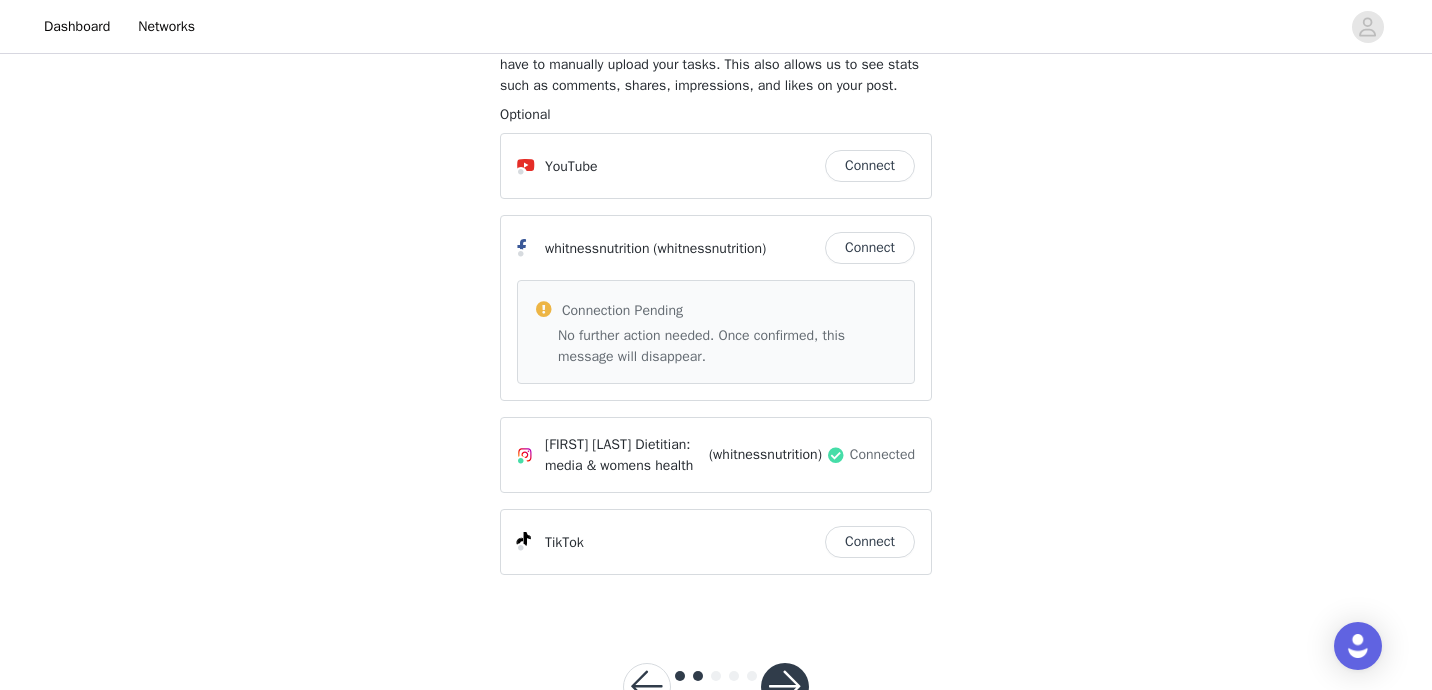 click on "Connect" at bounding box center (870, 542) 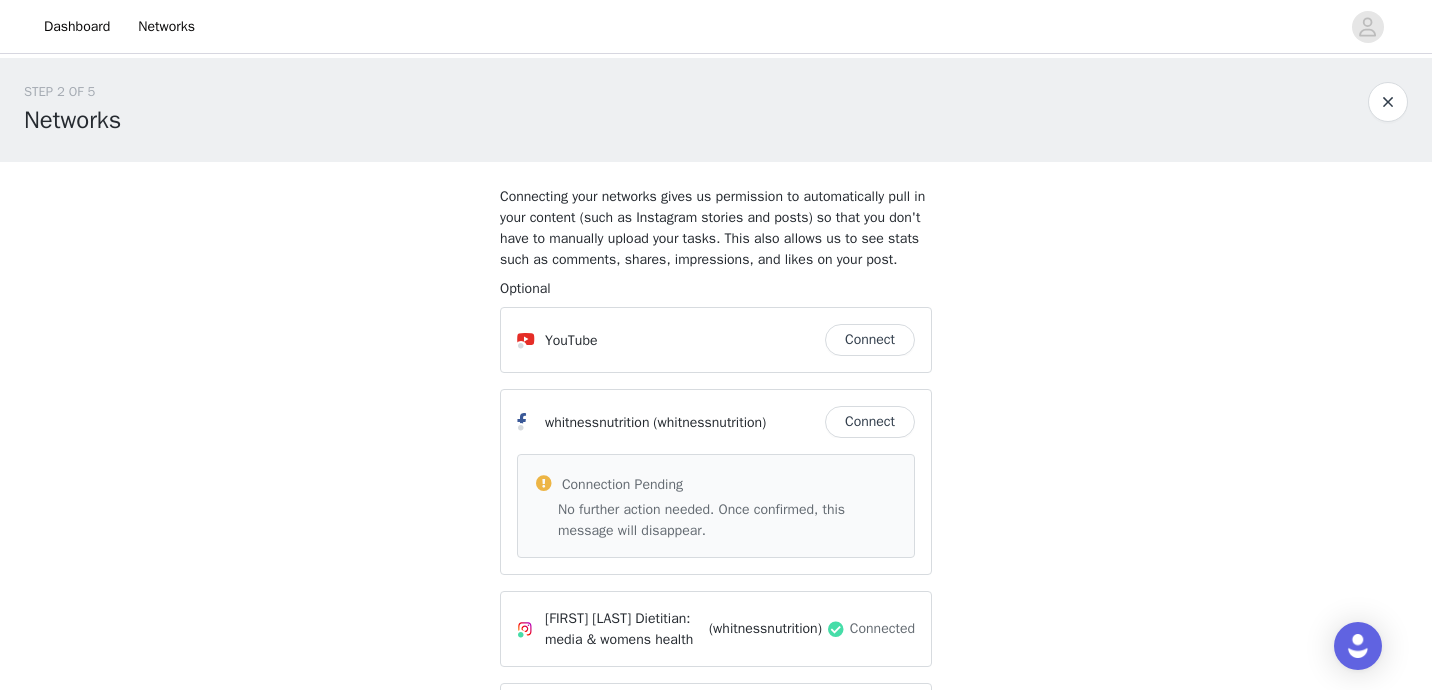 scroll, scrollTop: 284, scrollLeft: 0, axis: vertical 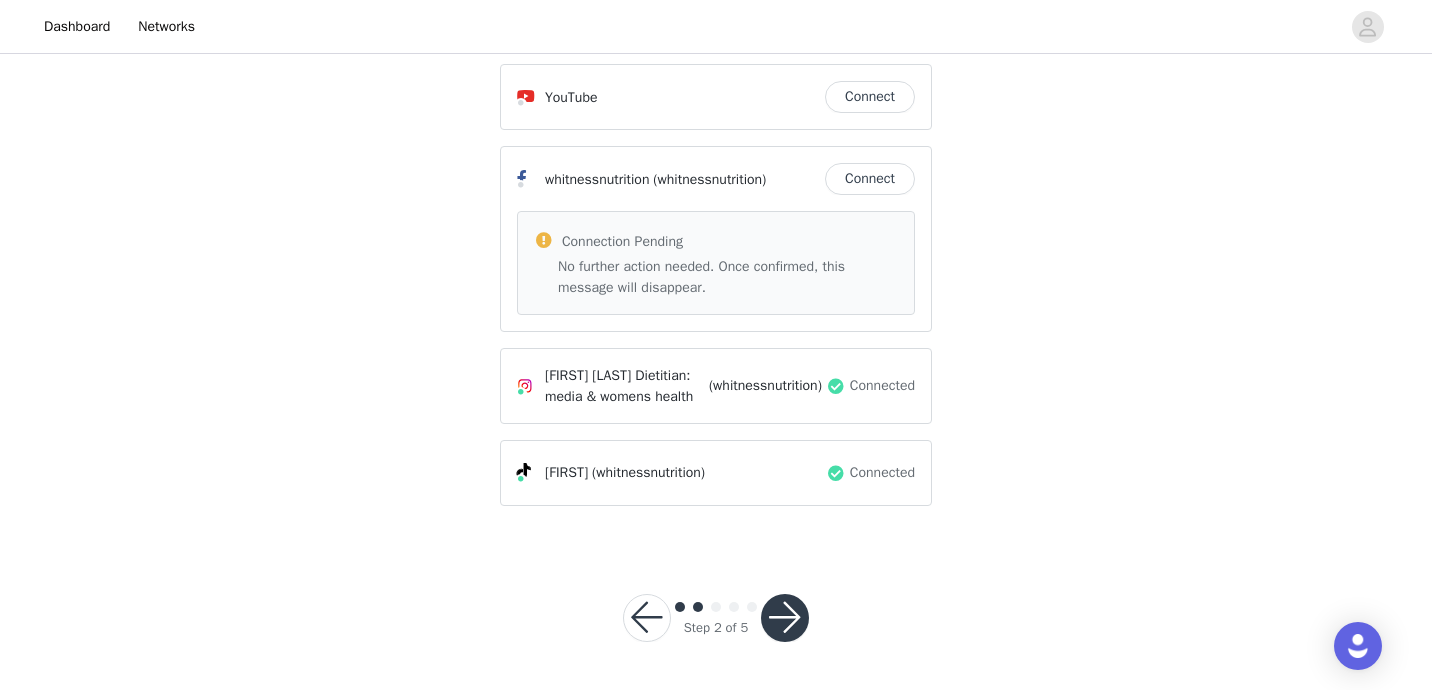 click at bounding box center [785, 618] 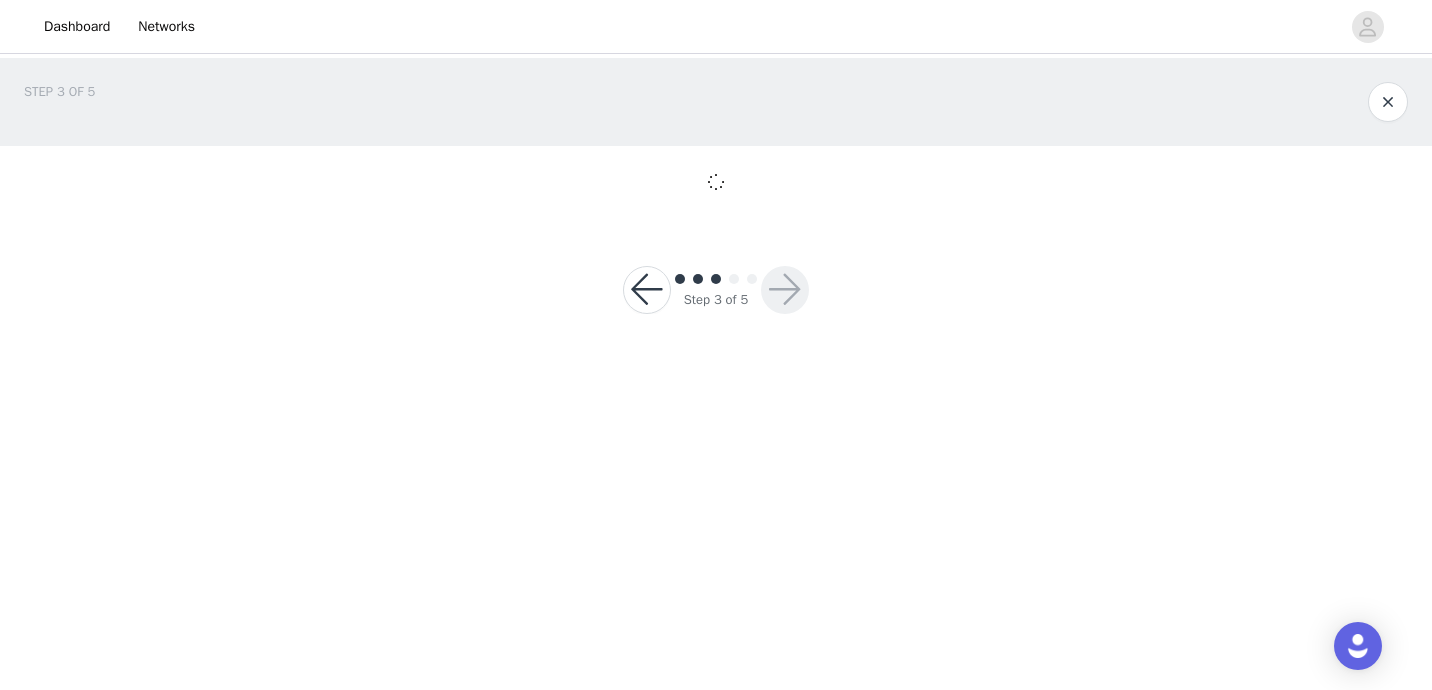 scroll, scrollTop: 0, scrollLeft: 0, axis: both 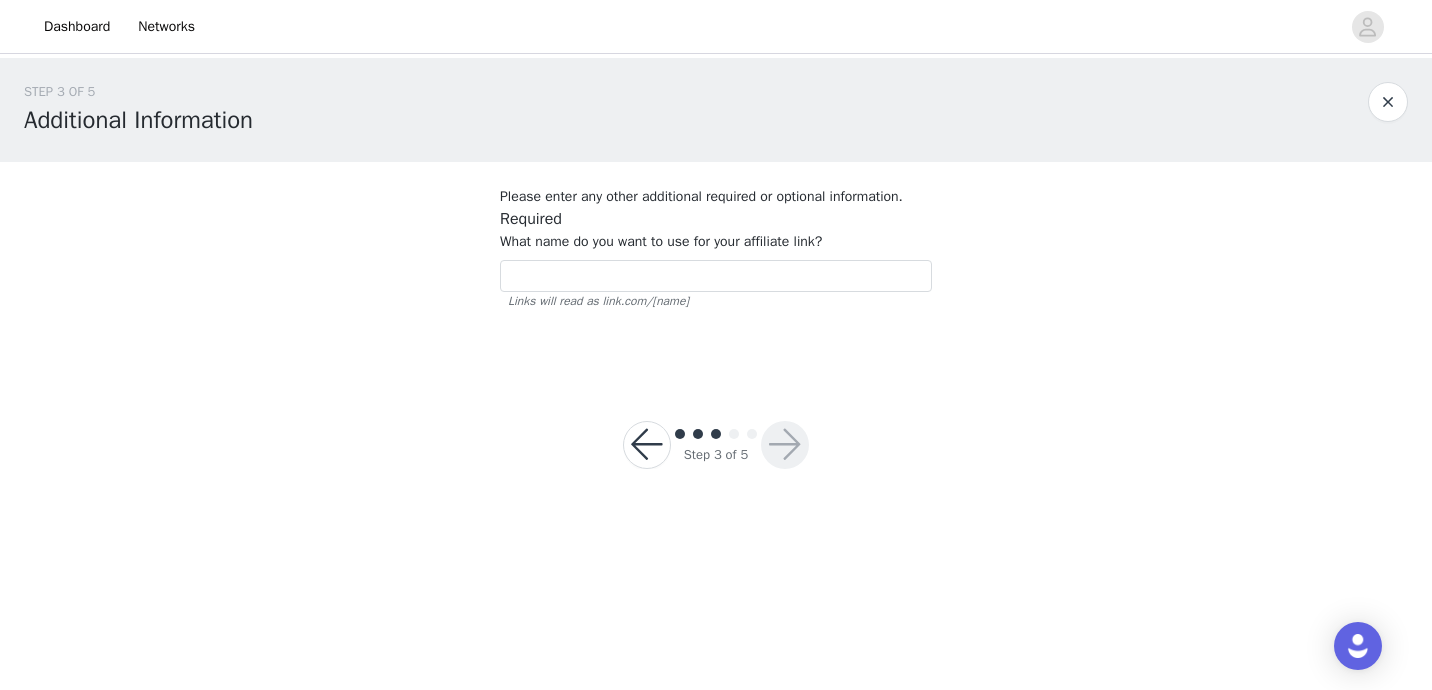 click on "What name do you want to use for your affiliate link?       Links will read as link.com/[name]" at bounding box center (716, 270) 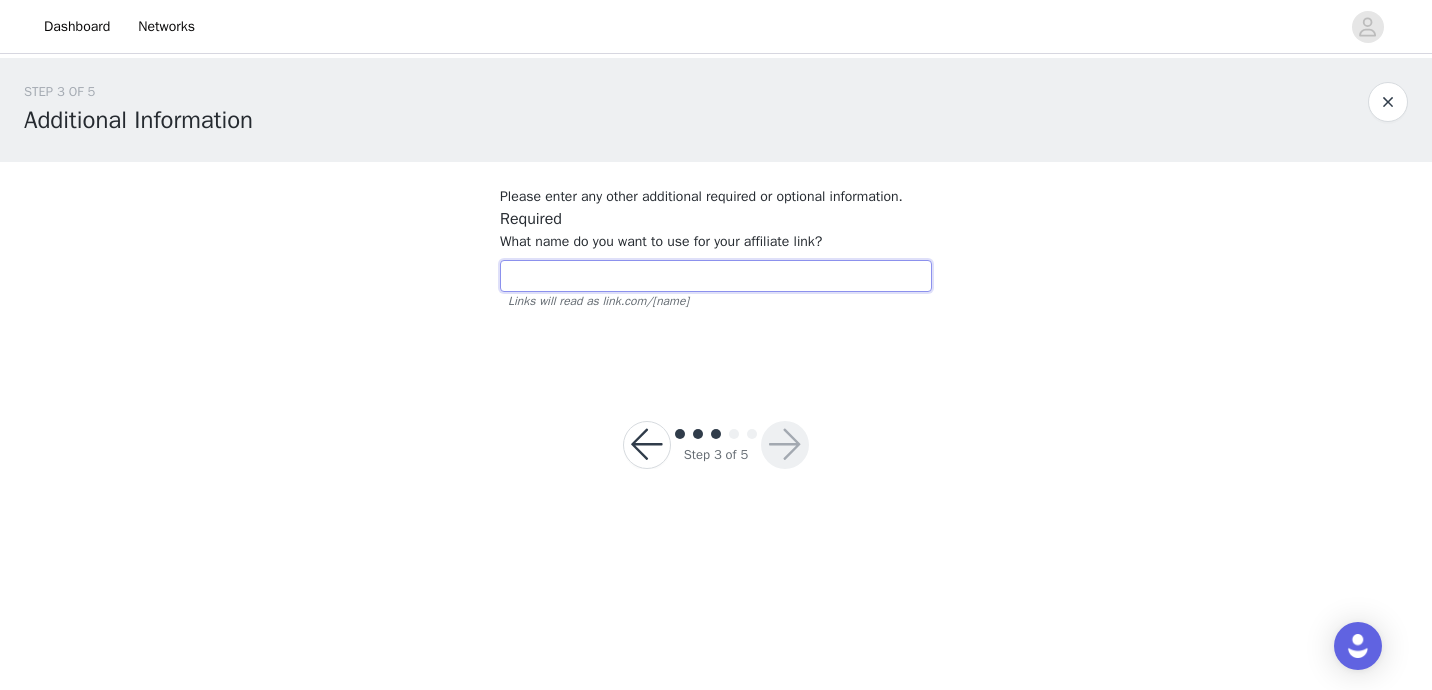 click at bounding box center [716, 276] 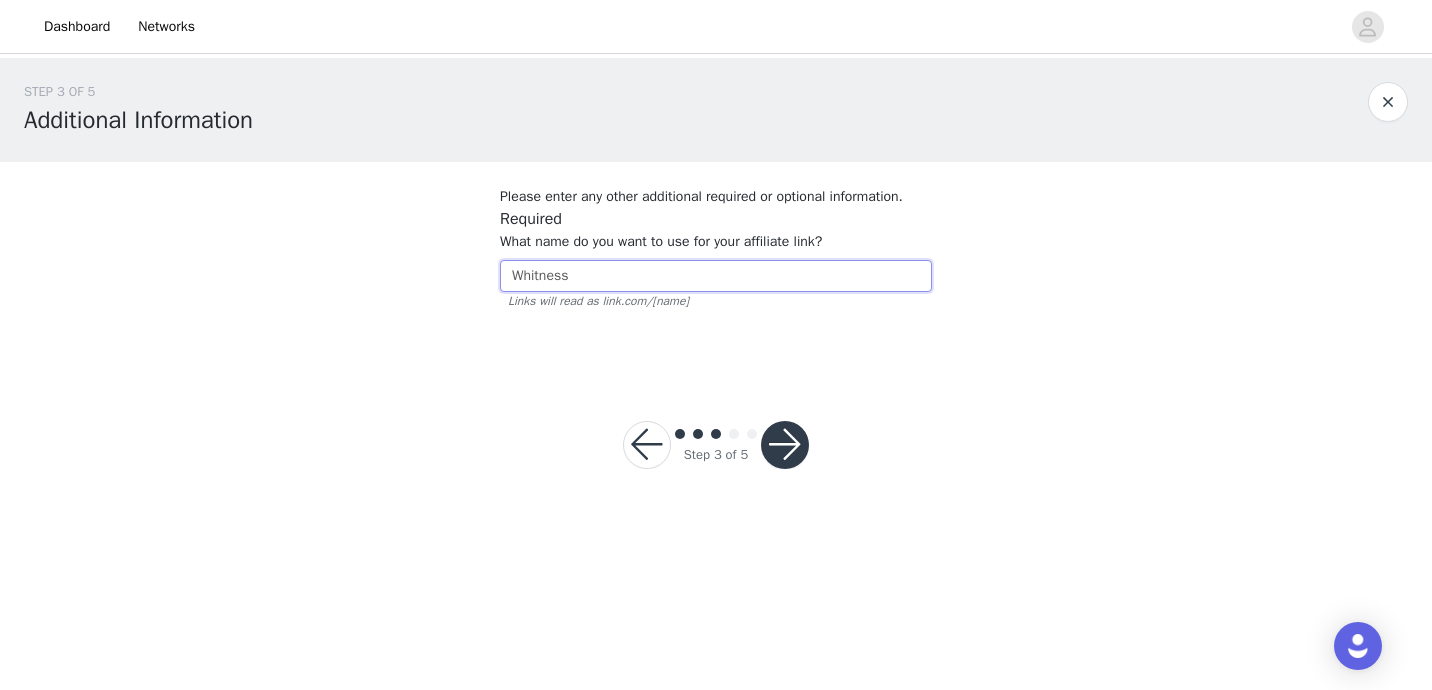 type on "Whitness" 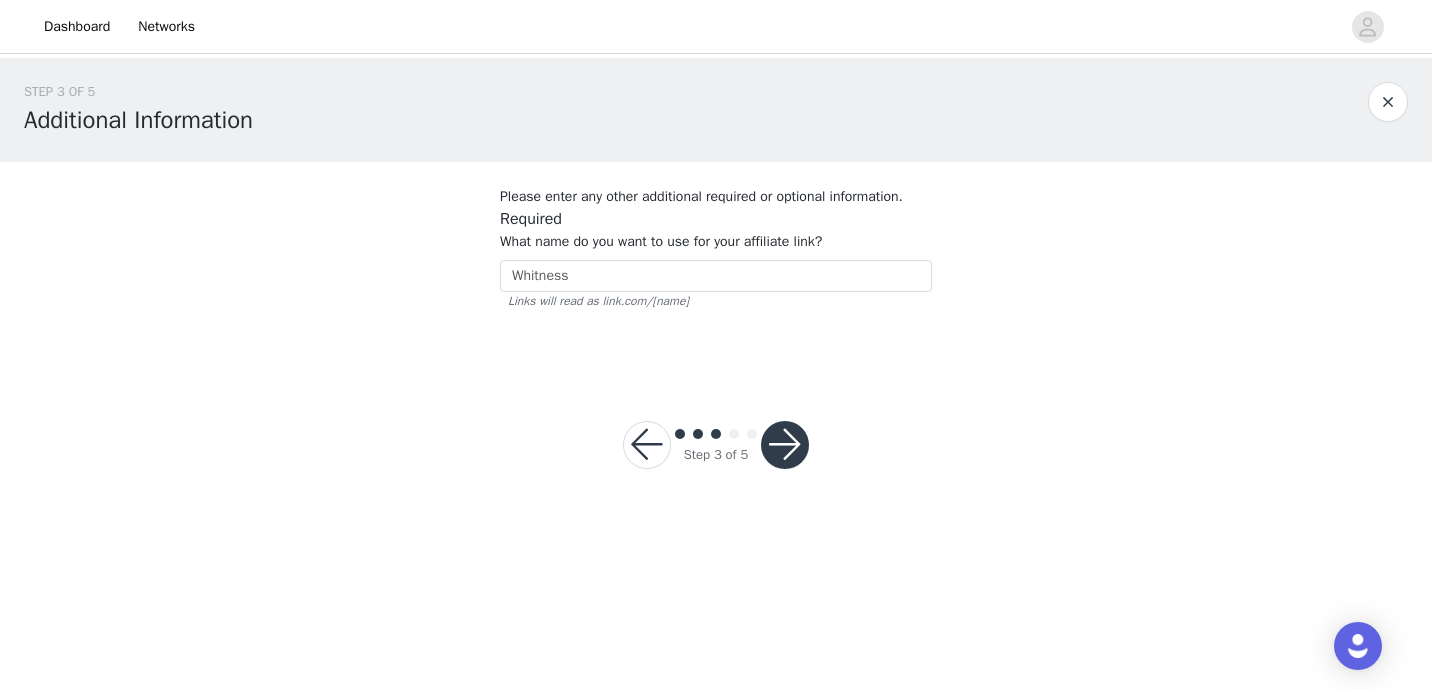 click at bounding box center (785, 445) 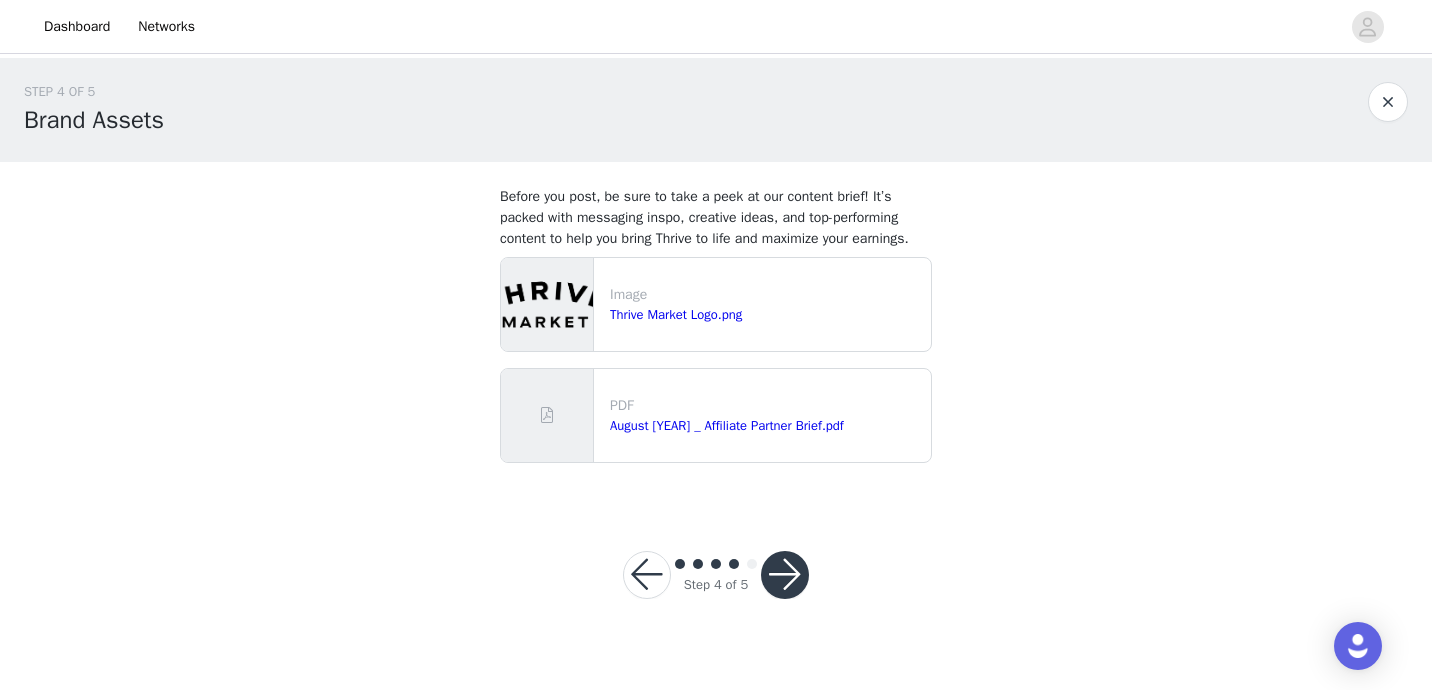 click at bounding box center (785, 575) 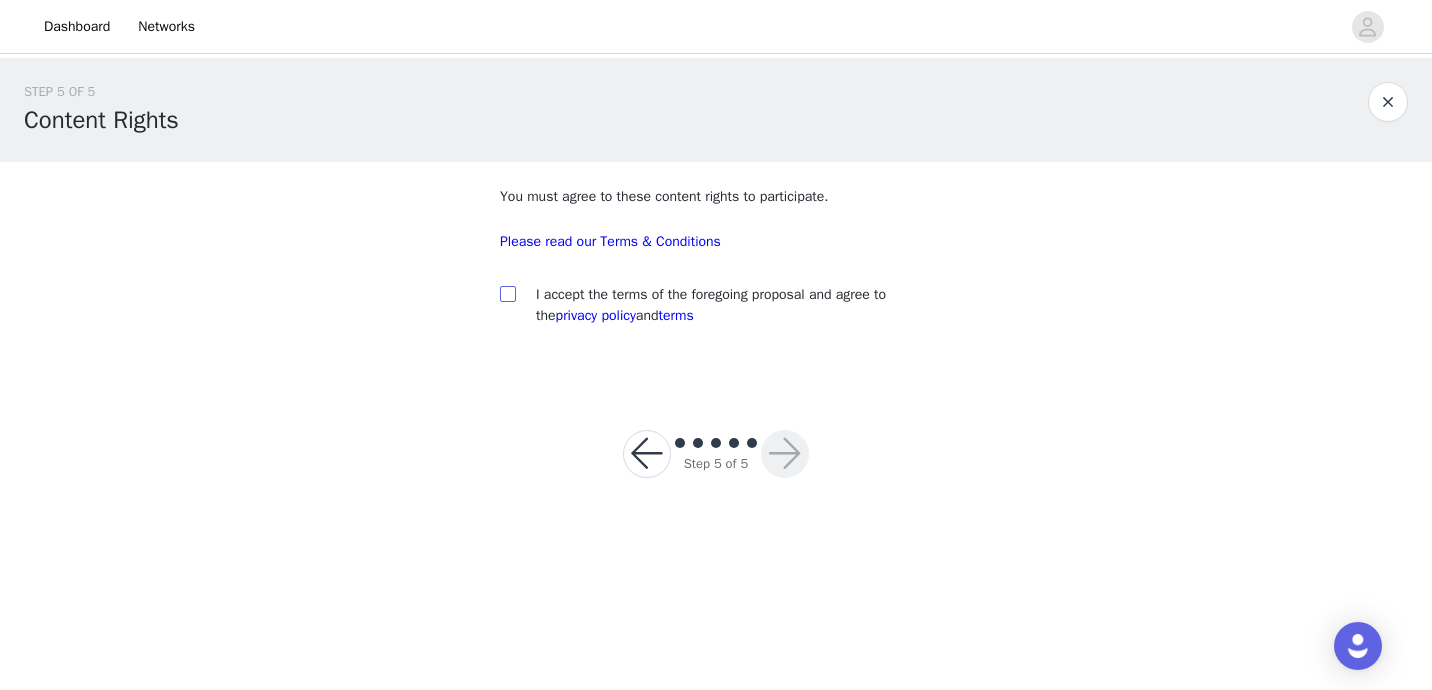 click at bounding box center [507, 293] 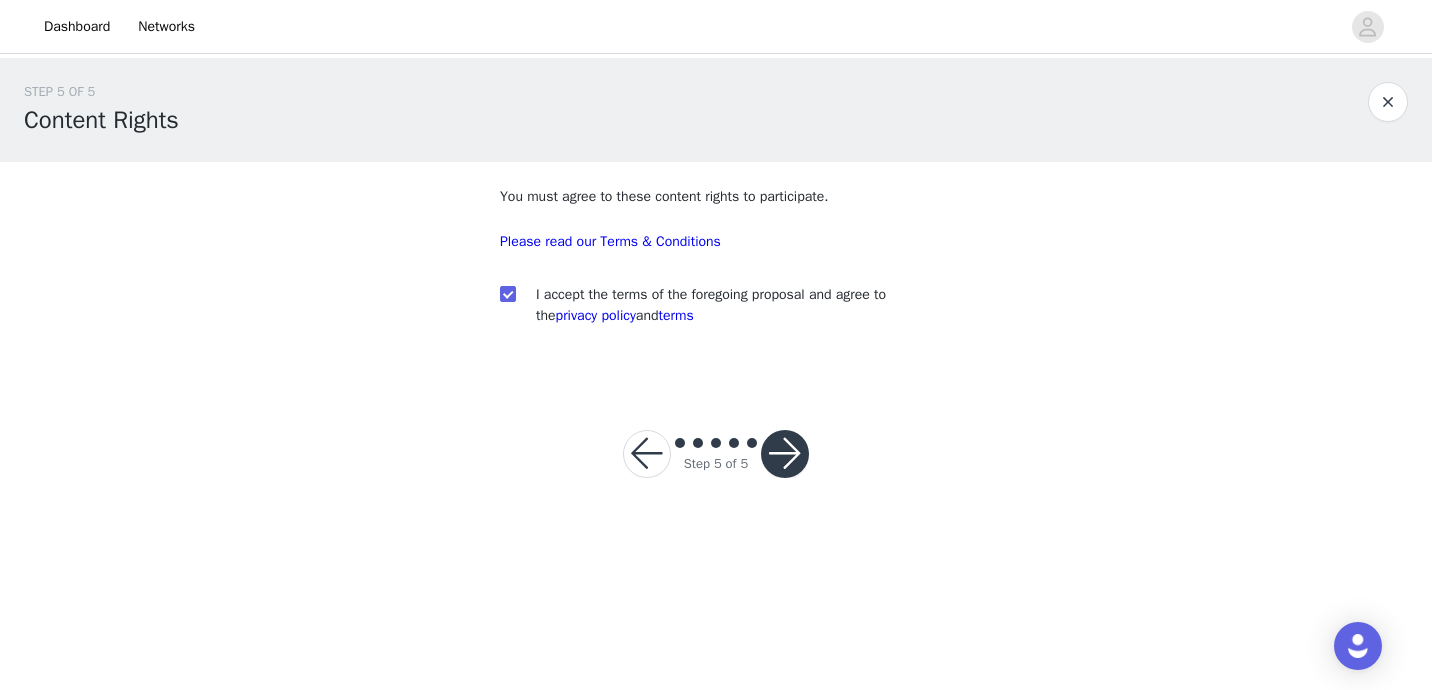 click at bounding box center [785, 454] 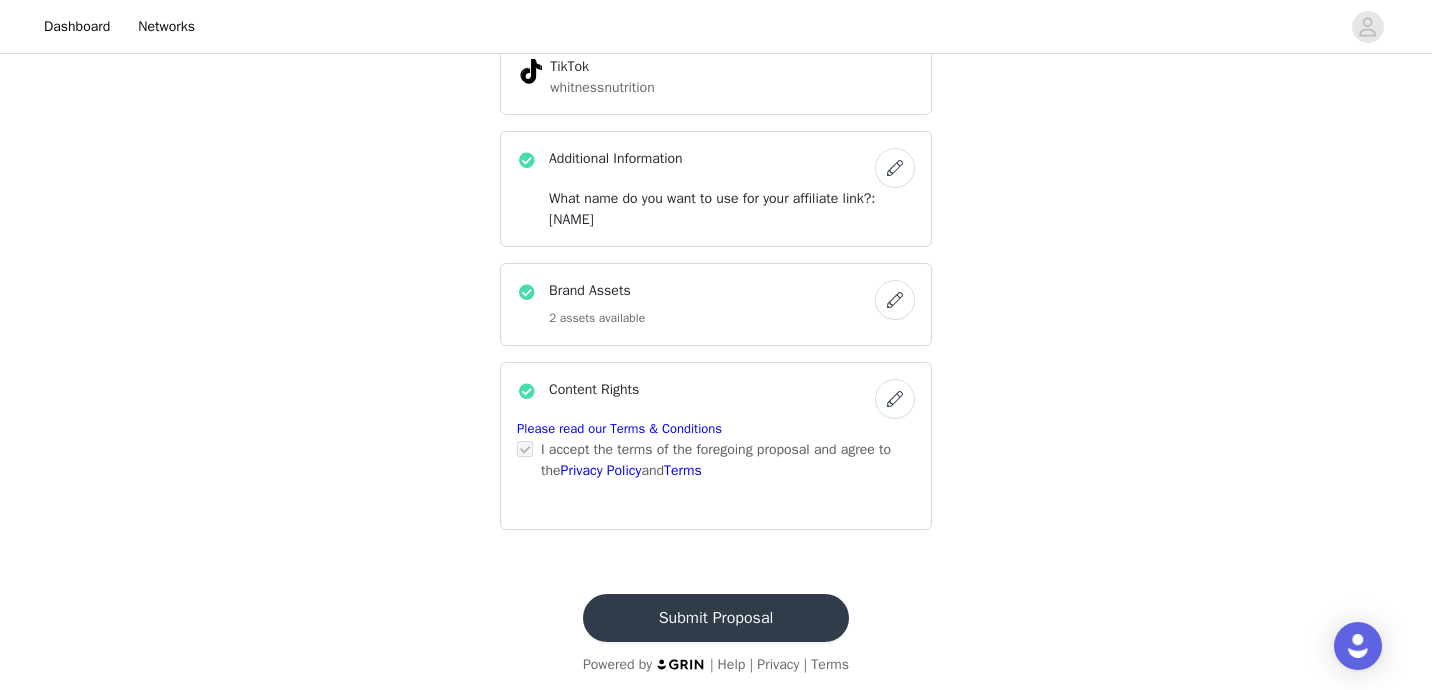 scroll, scrollTop: 822, scrollLeft: 0, axis: vertical 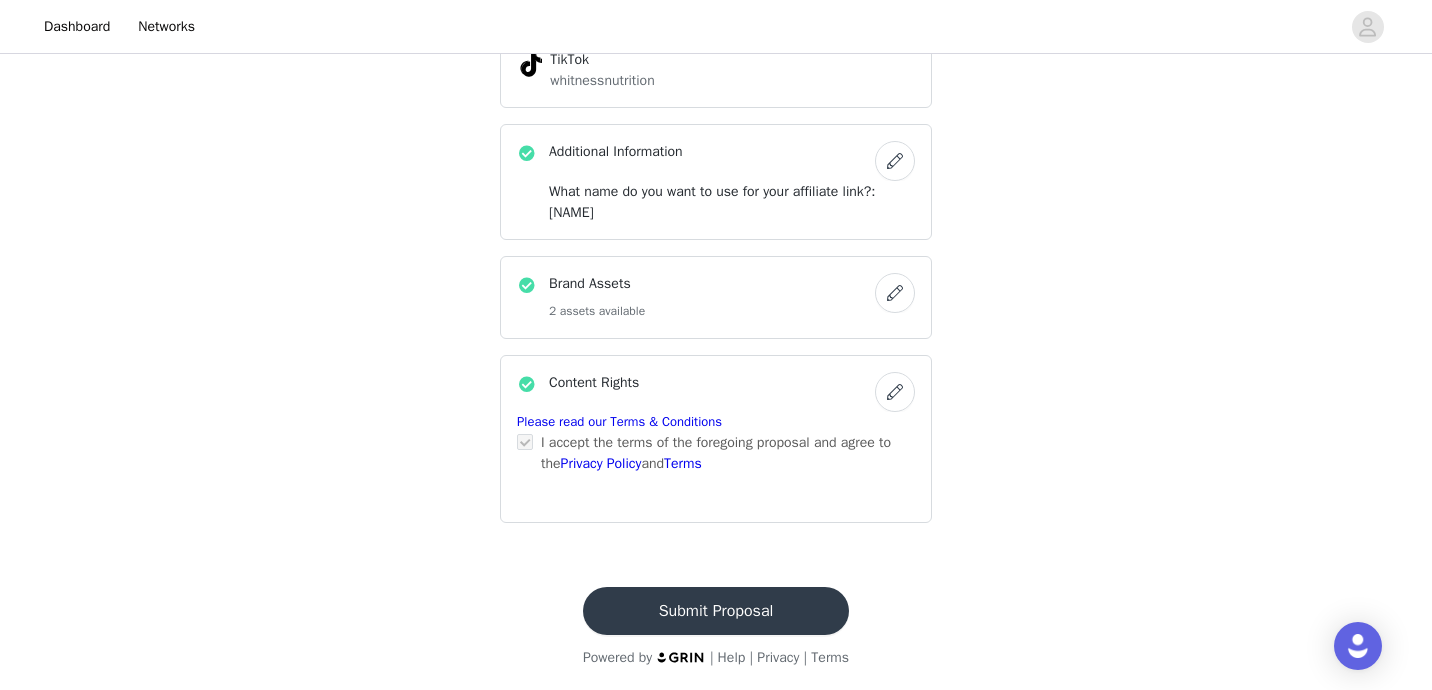click on "Submit Proposal" at bounding box center (716, 611) 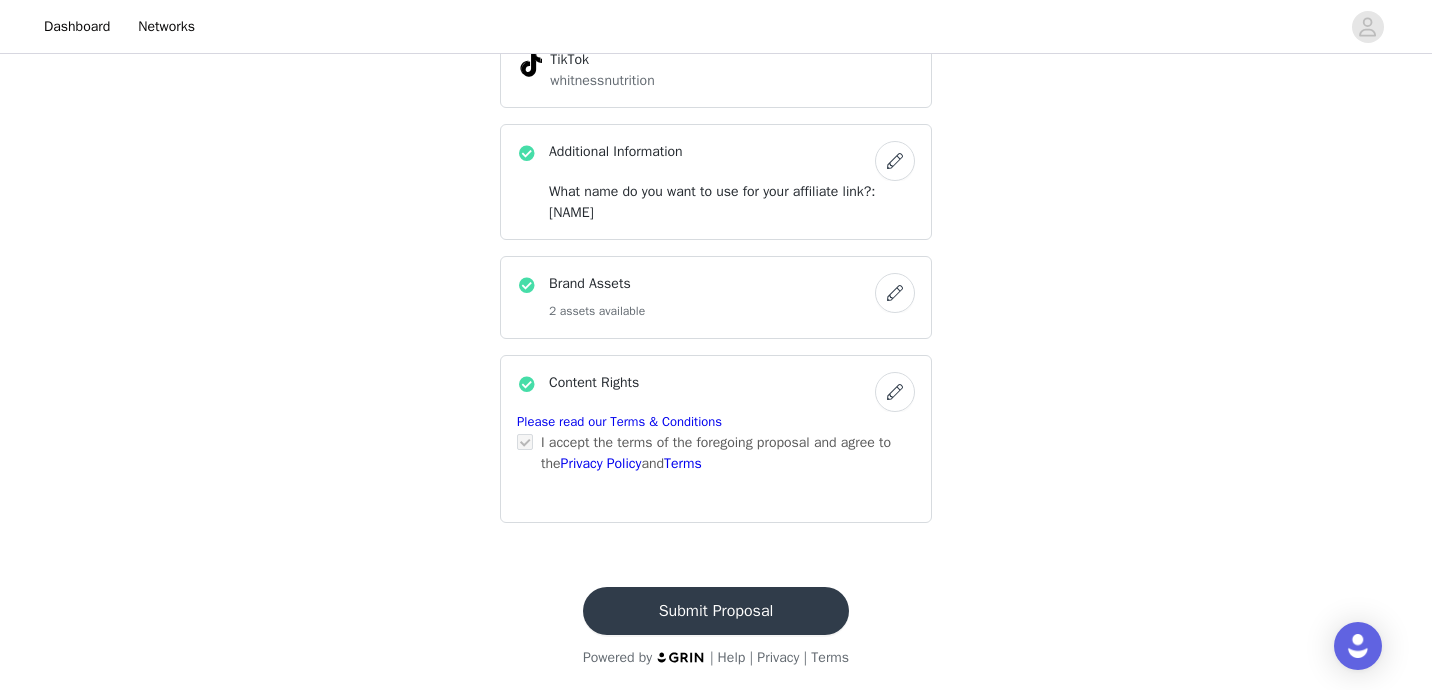 scroll, scrollTop: 0, scrollLeft: 0, axis: both 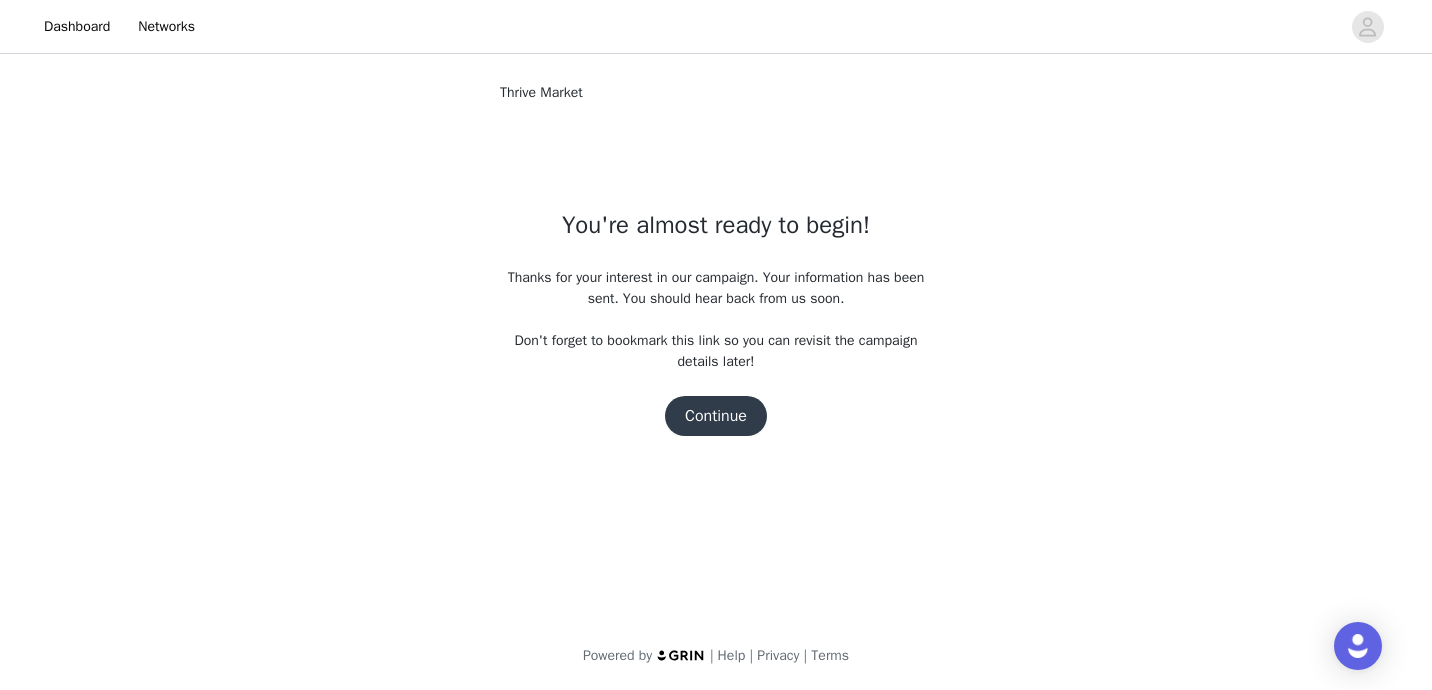 click on "Continue" at bounding box center [716, 416] 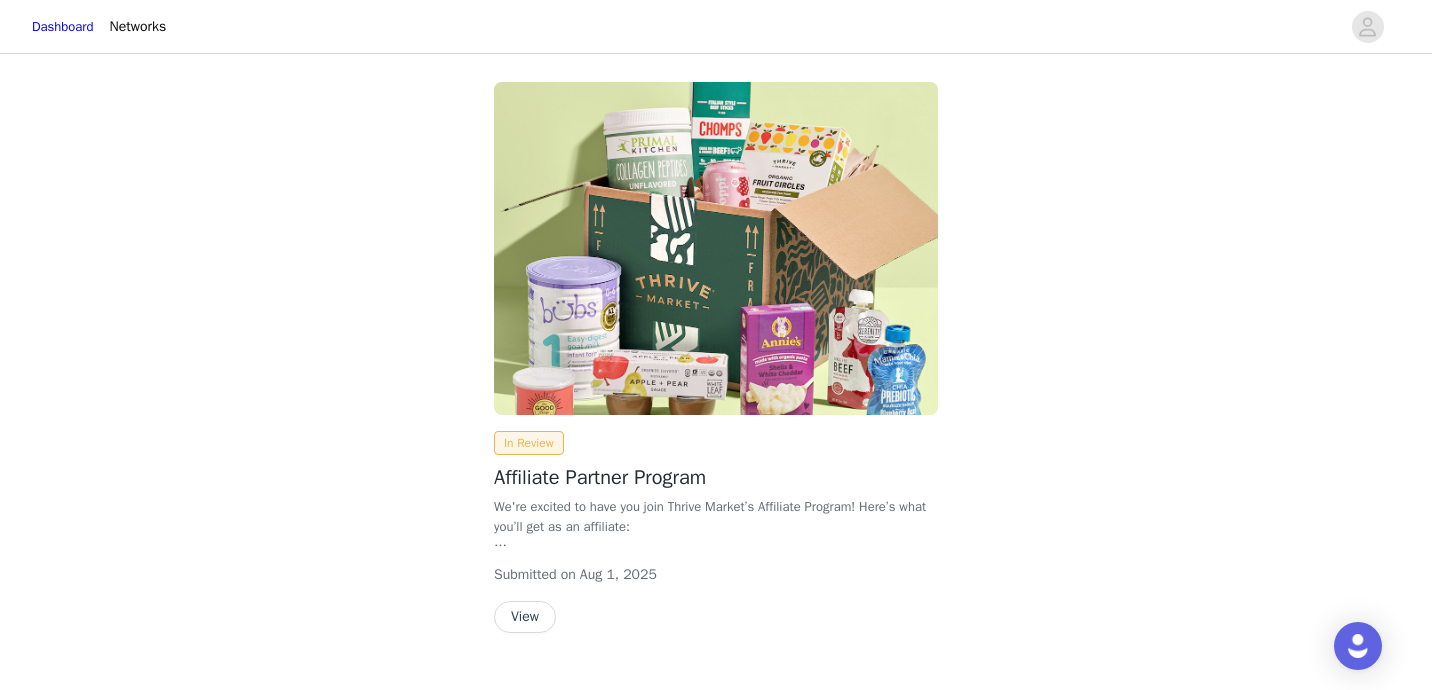 scroll, scrollTop: 43, scrollLeft: 0, axis: vertical 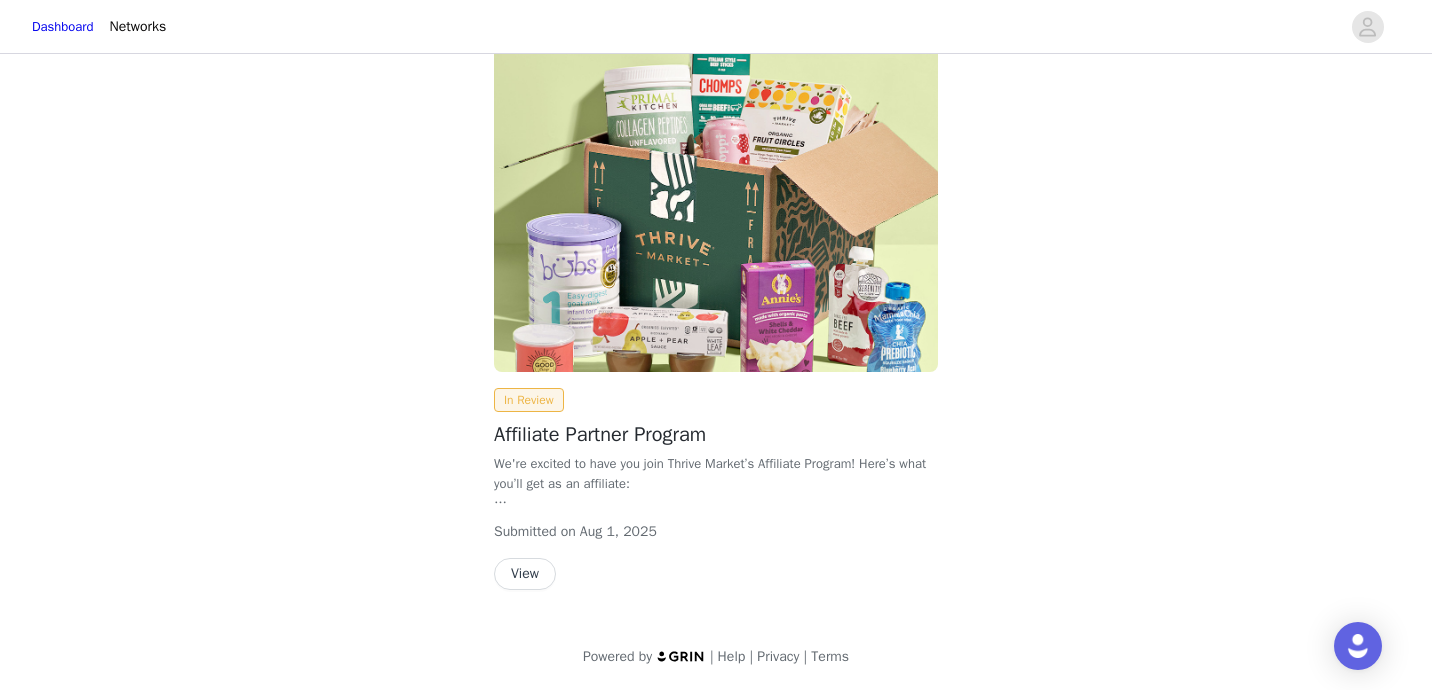 click on "View" at bounding box center [525, 574] 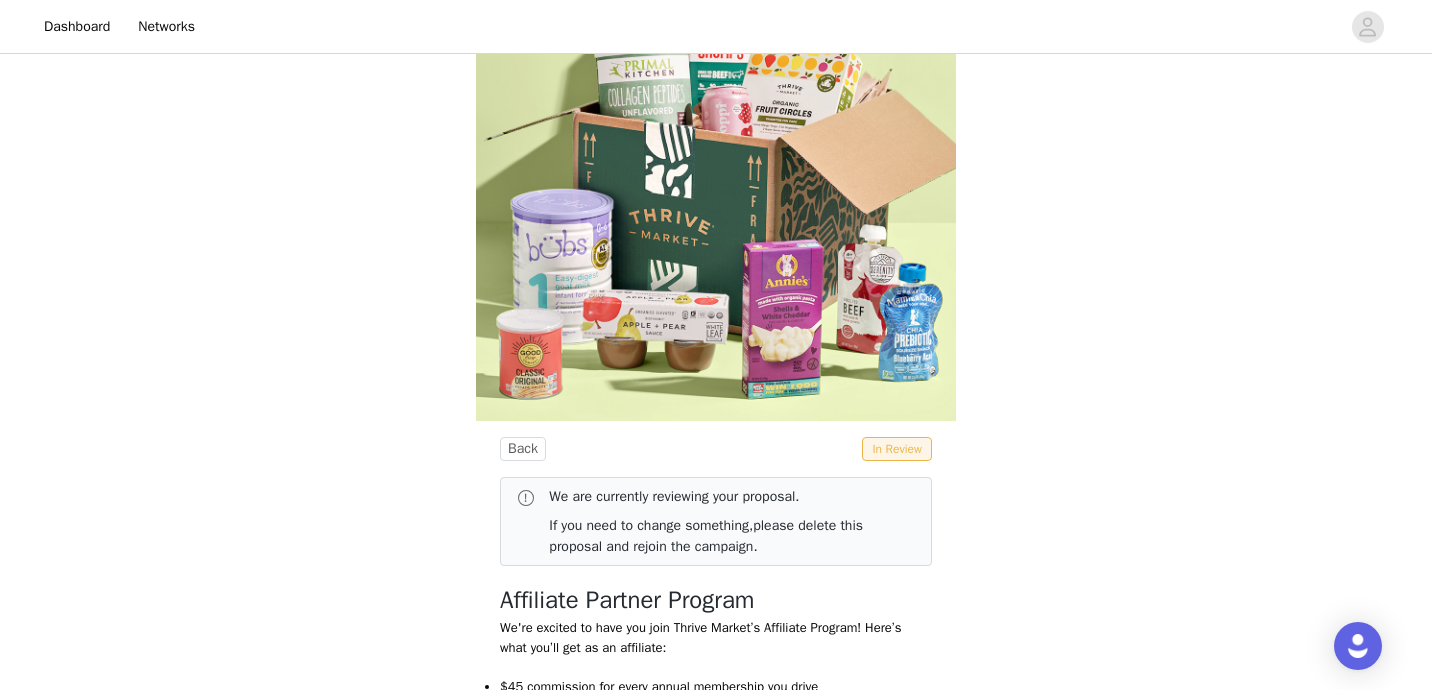 scroll, scrollTop: 0, scrollLeft: 0, axis: both 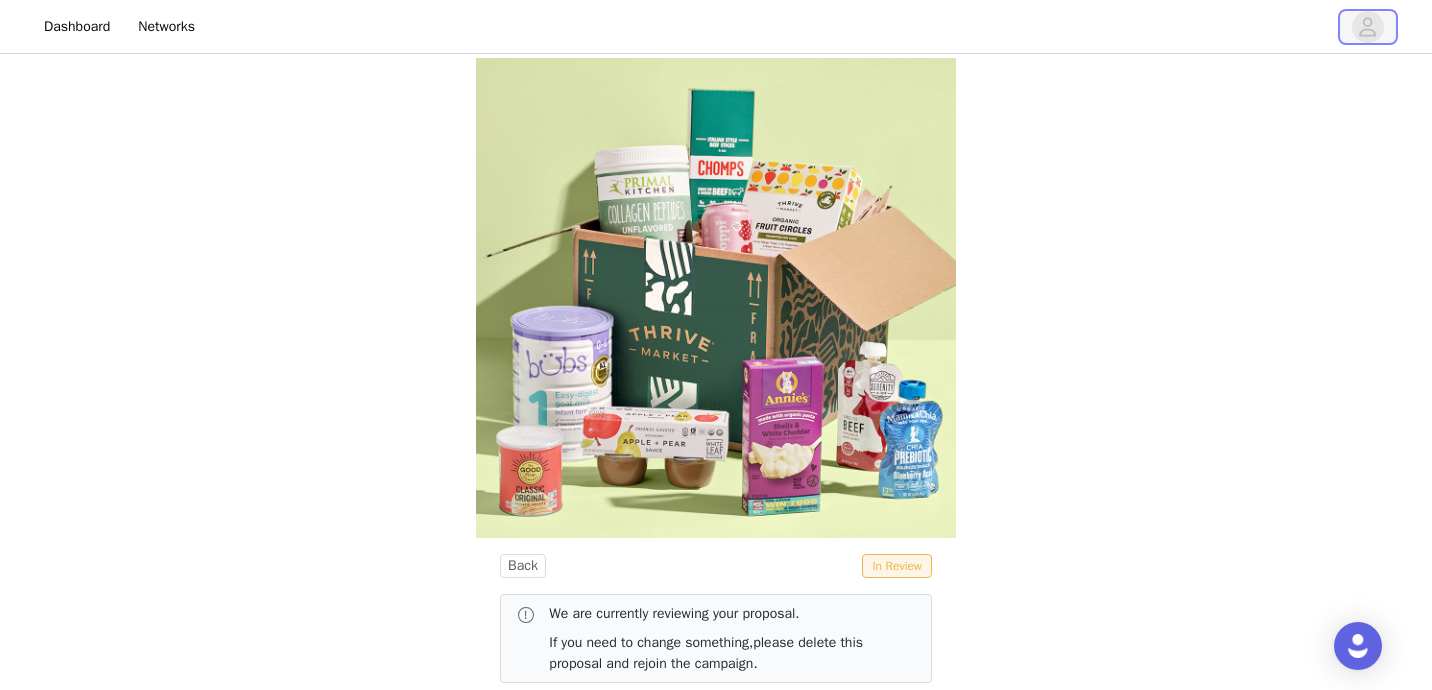 click 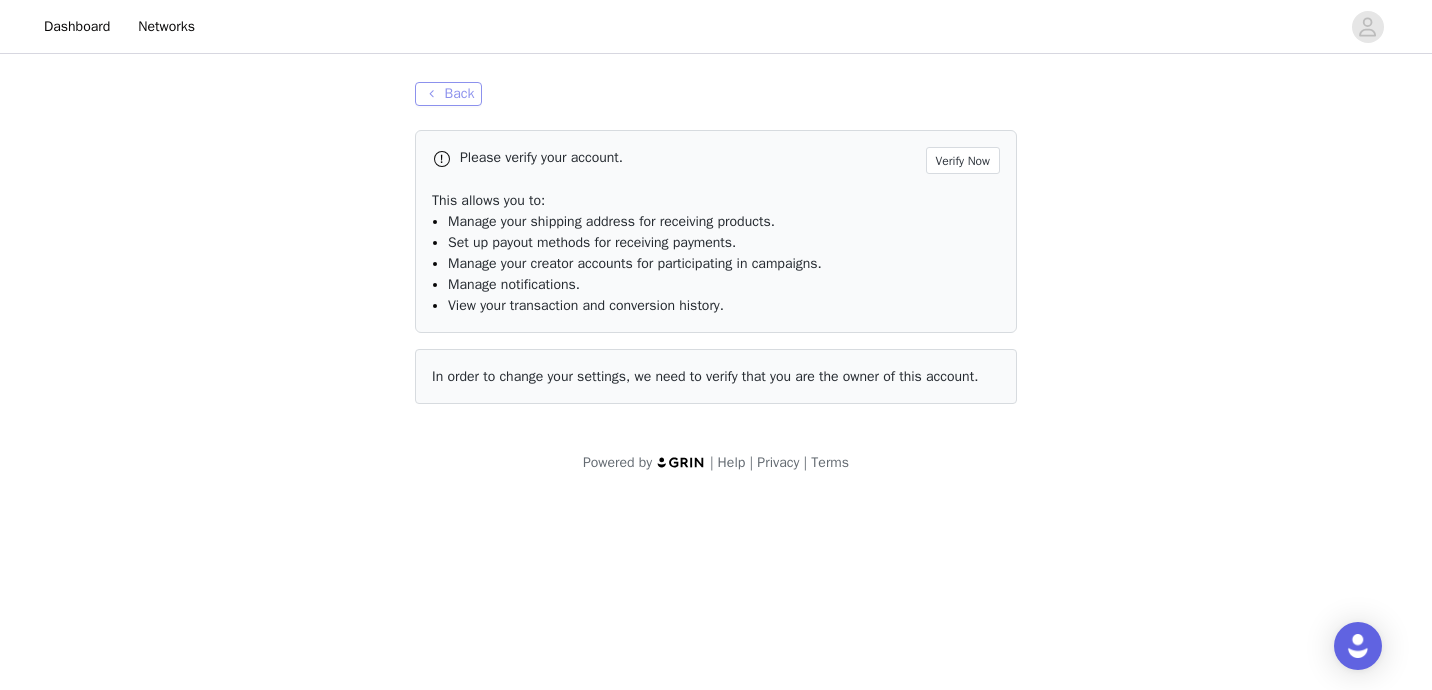 click on "Back" at bounding box center (448, 94) 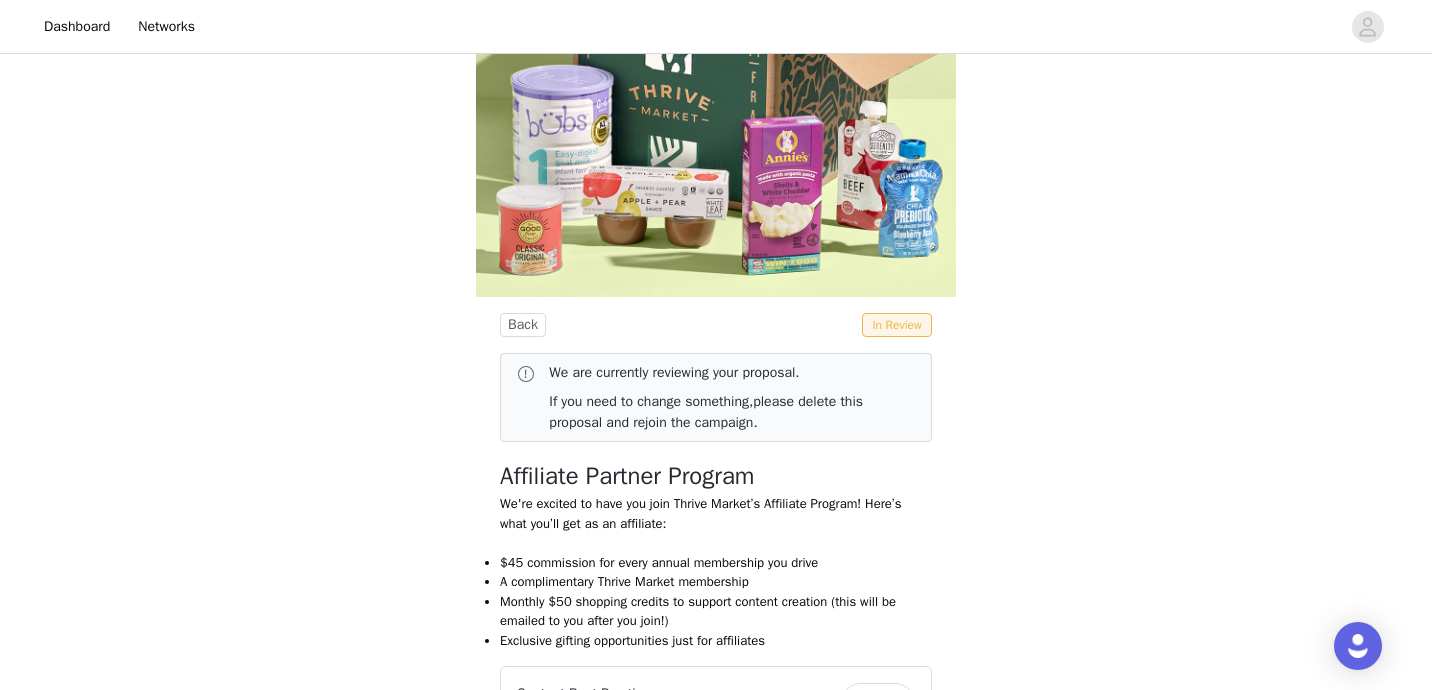 scroll, scrollTop: 0, scrollLeft: 0, axis: both 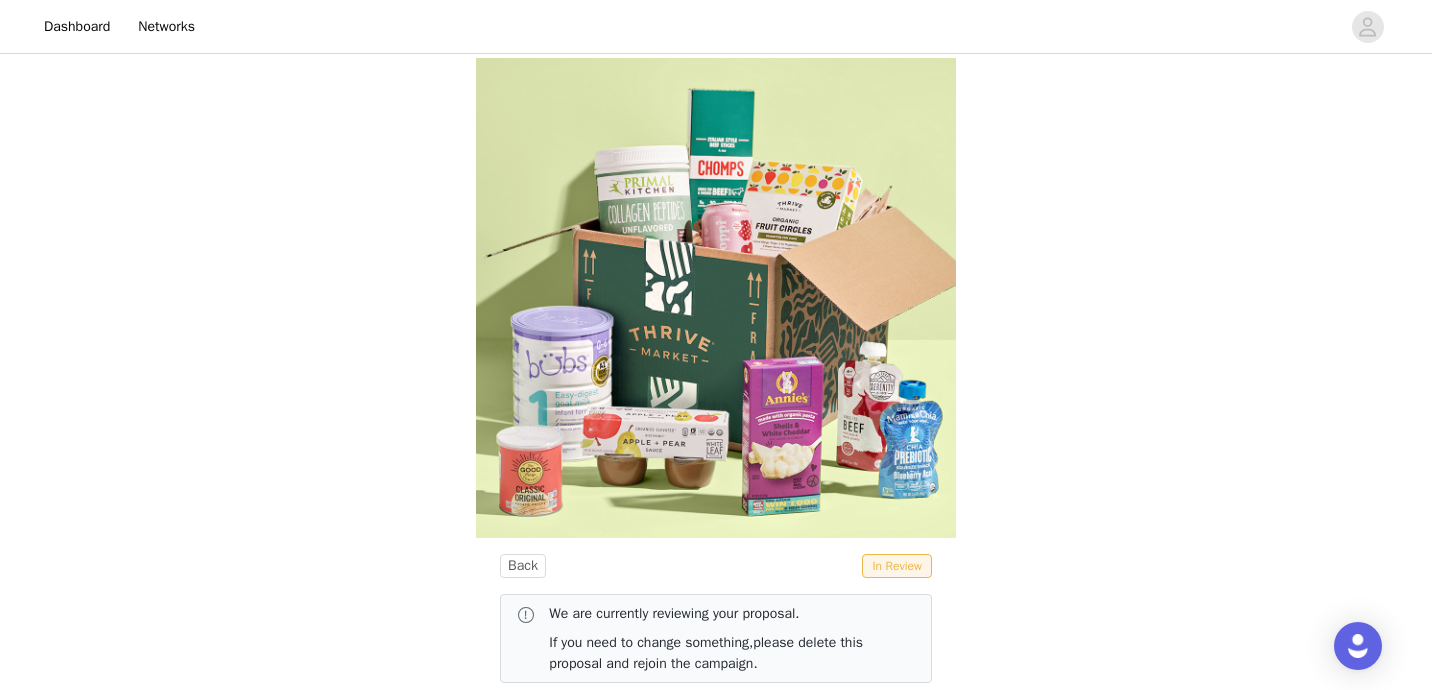 click on "Dashboard Networks" at bounding box center (716, 27) 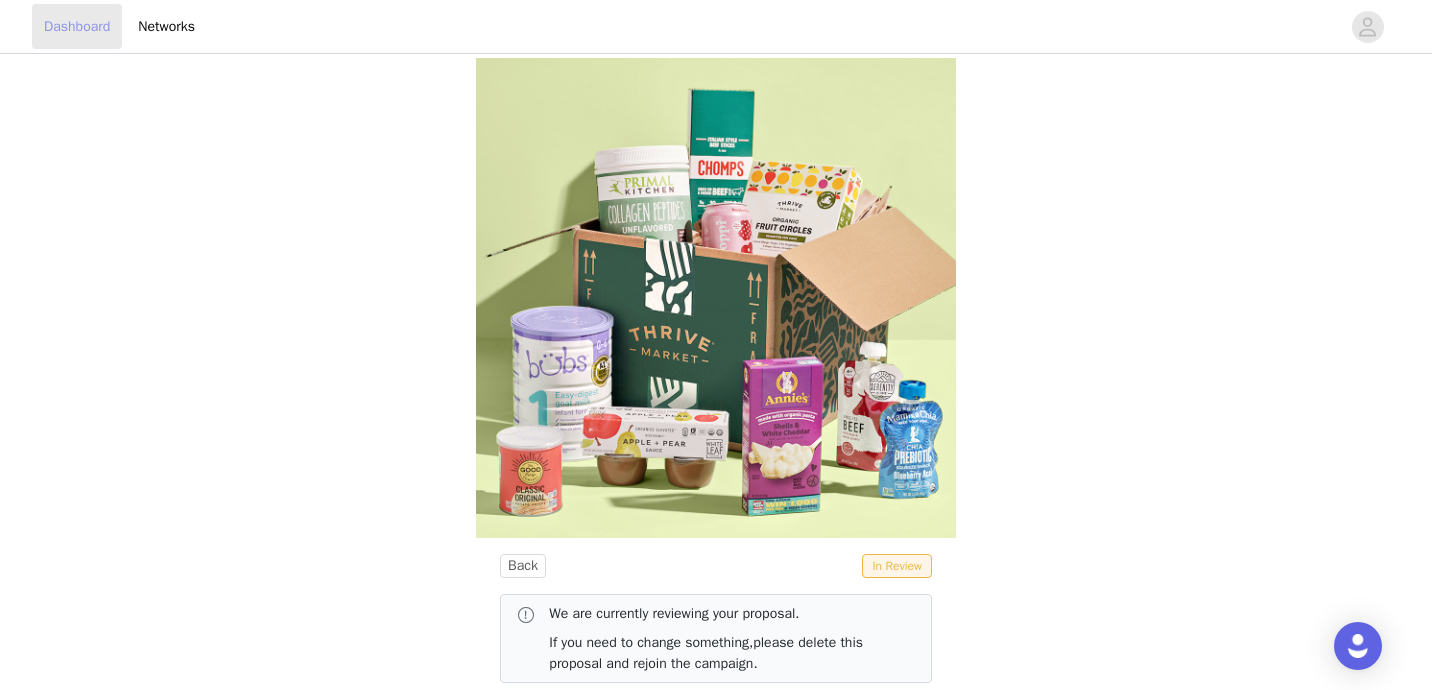 click on "Dashboard" at bounding box center (77, 26) 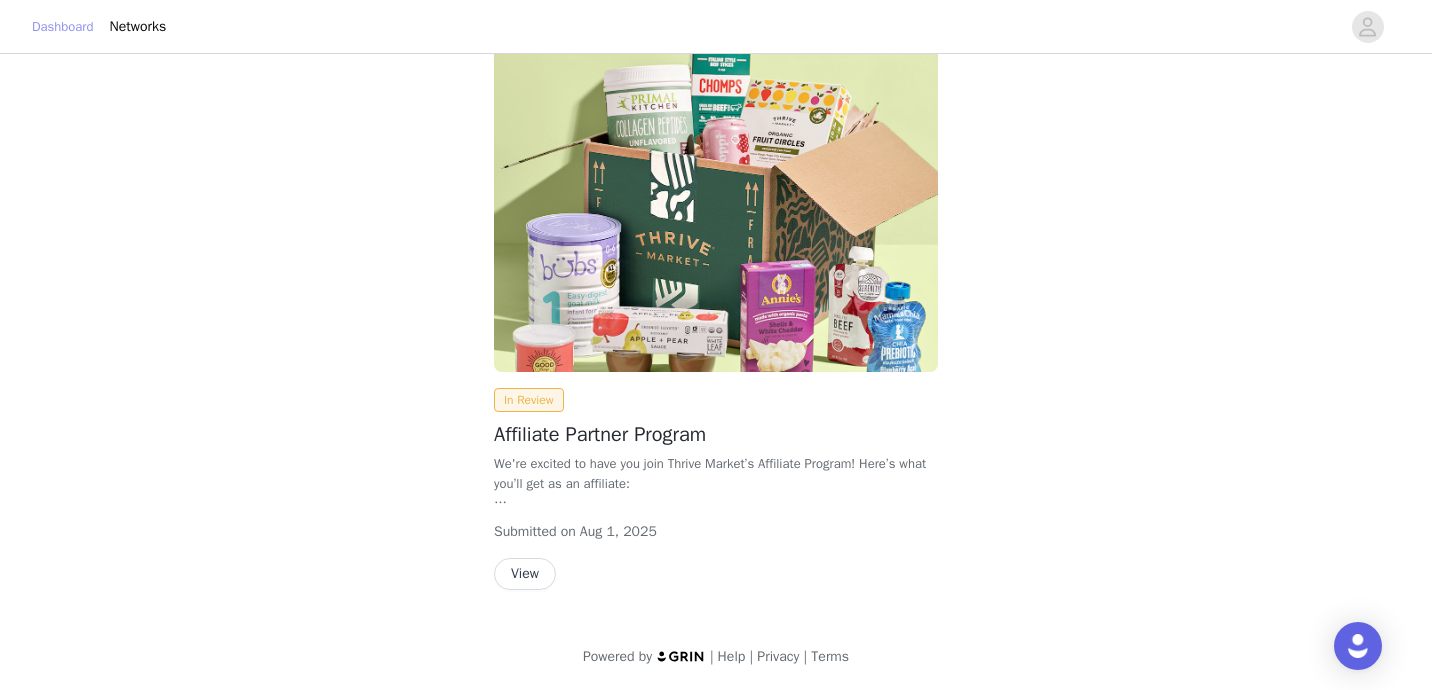 scroll, scrollTop: 0, scrollLeft: 0, axis: both 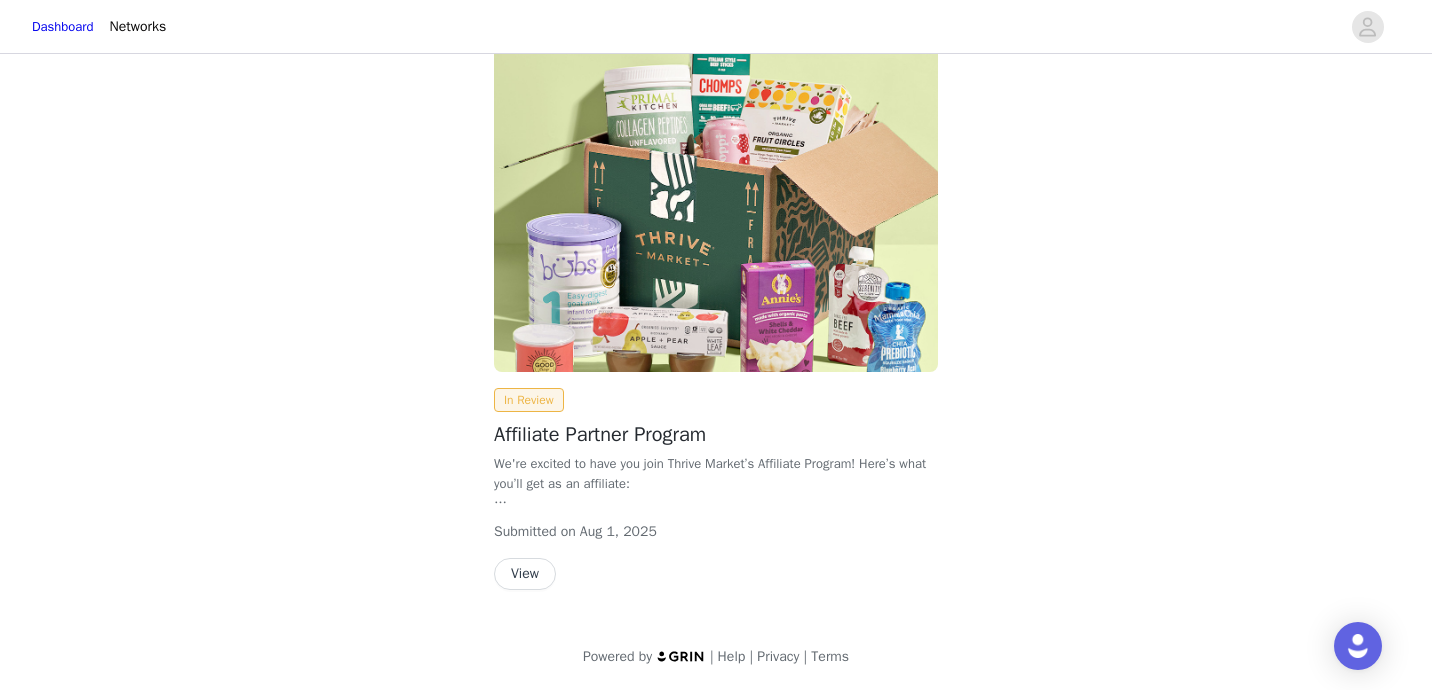 click on "View" at bounding box center (525, 574) 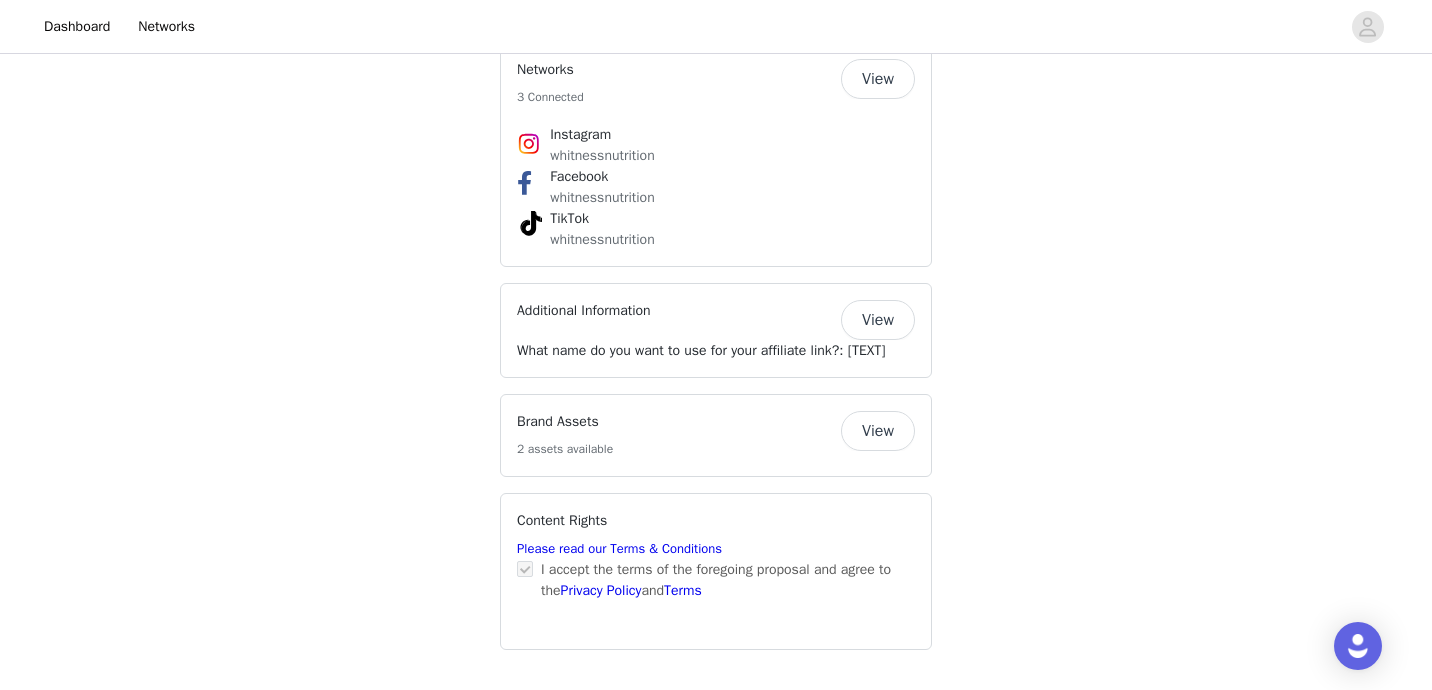 scroll, scrollTop: 0, scrollLeft: 0, axis: both 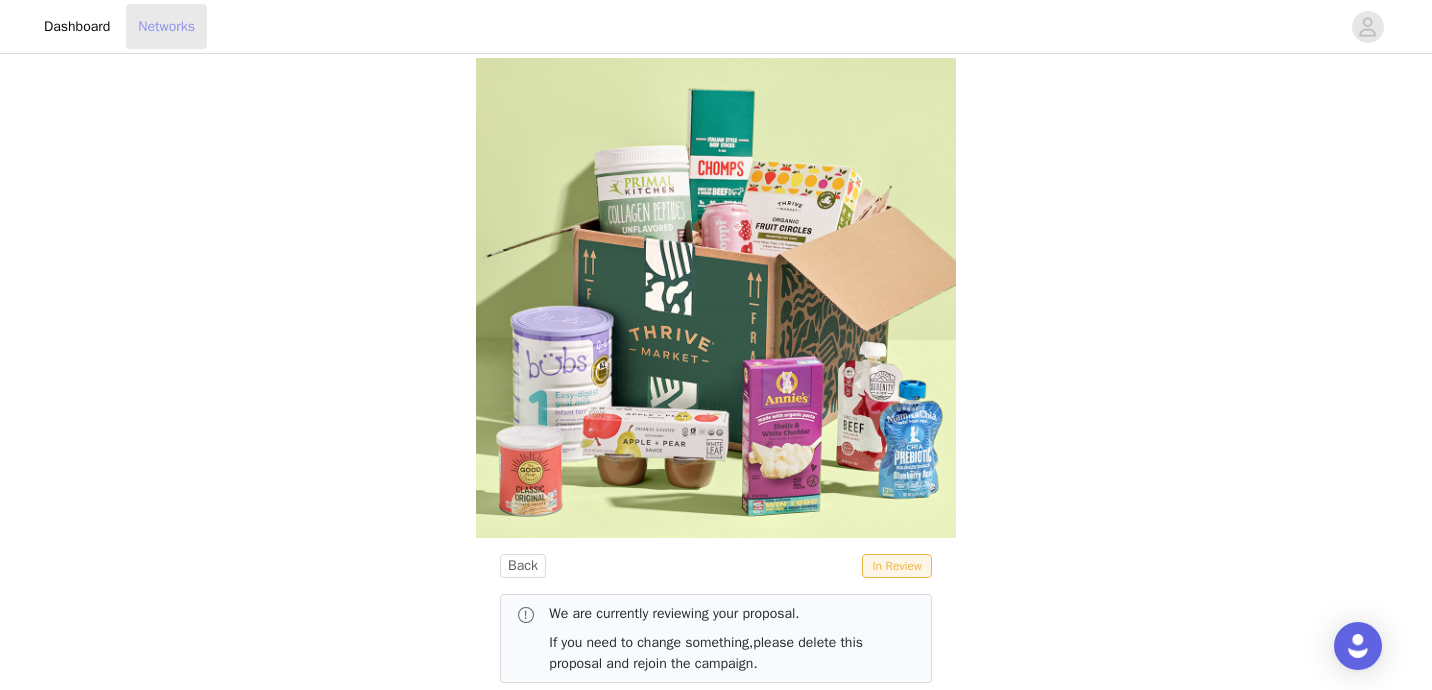 click on "Networks" at bounding box center [166, 26] 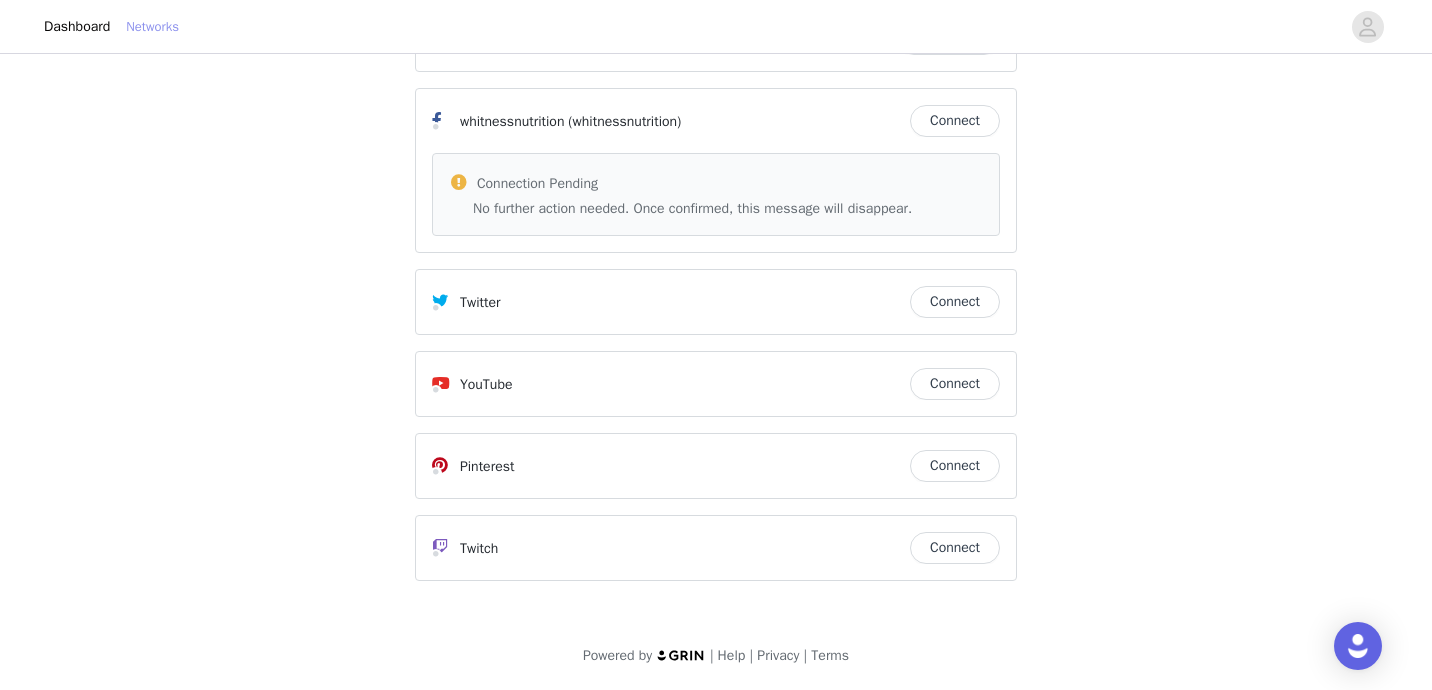 scroll, scrollTop: 0, scrollLeft: 0, axis: both 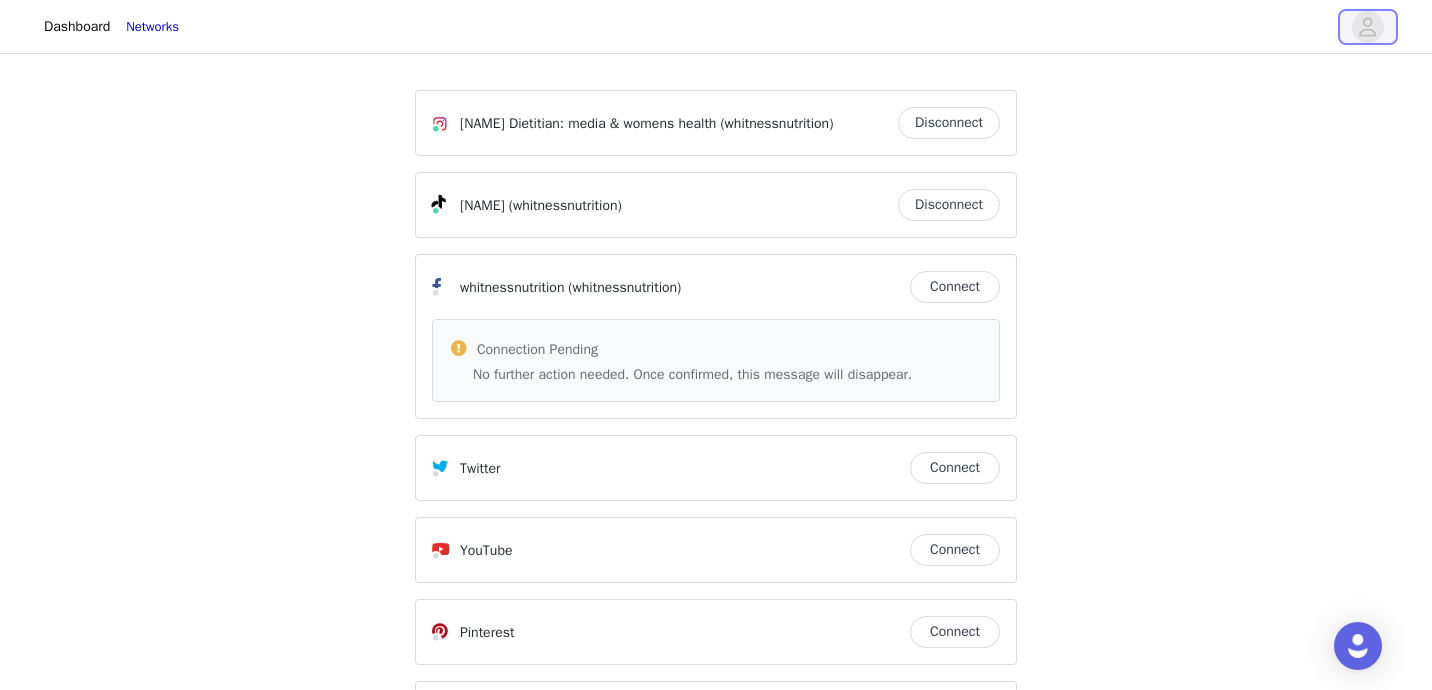 click 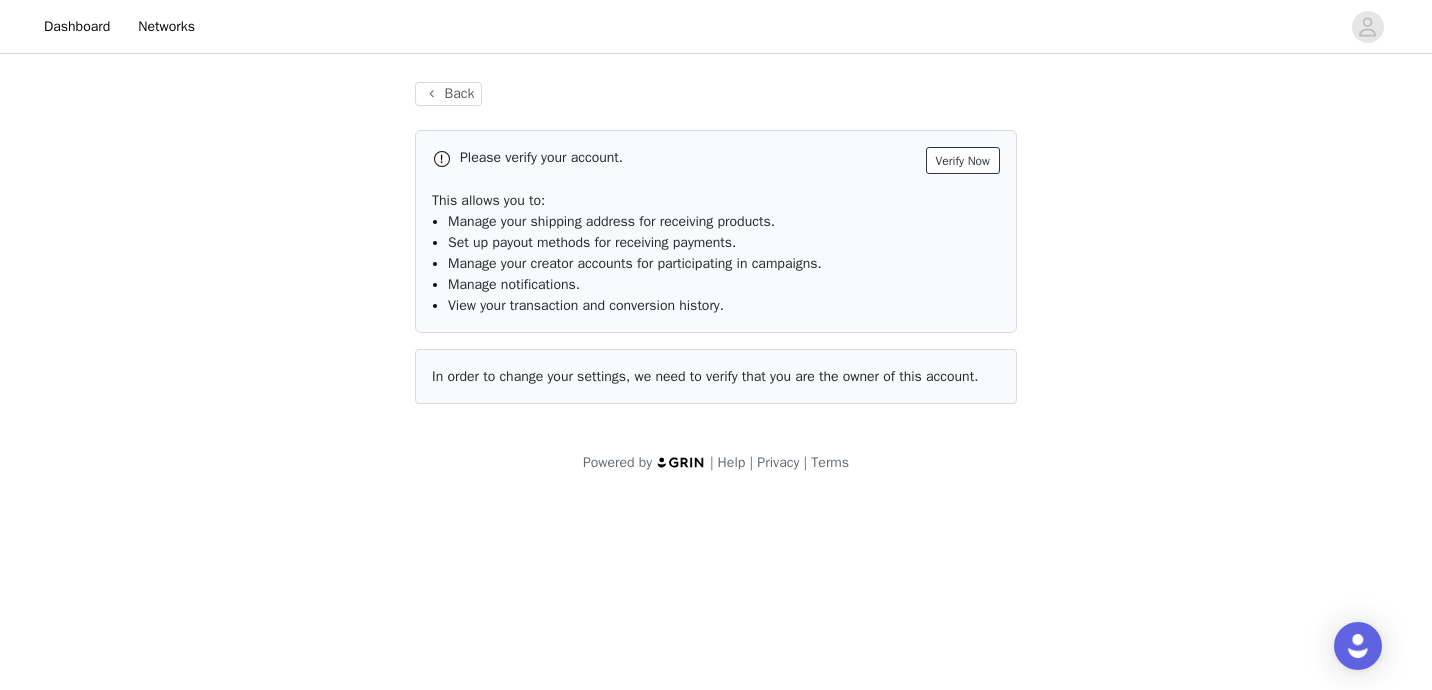 click on "Verify Now" at bounding box center (963, 160) 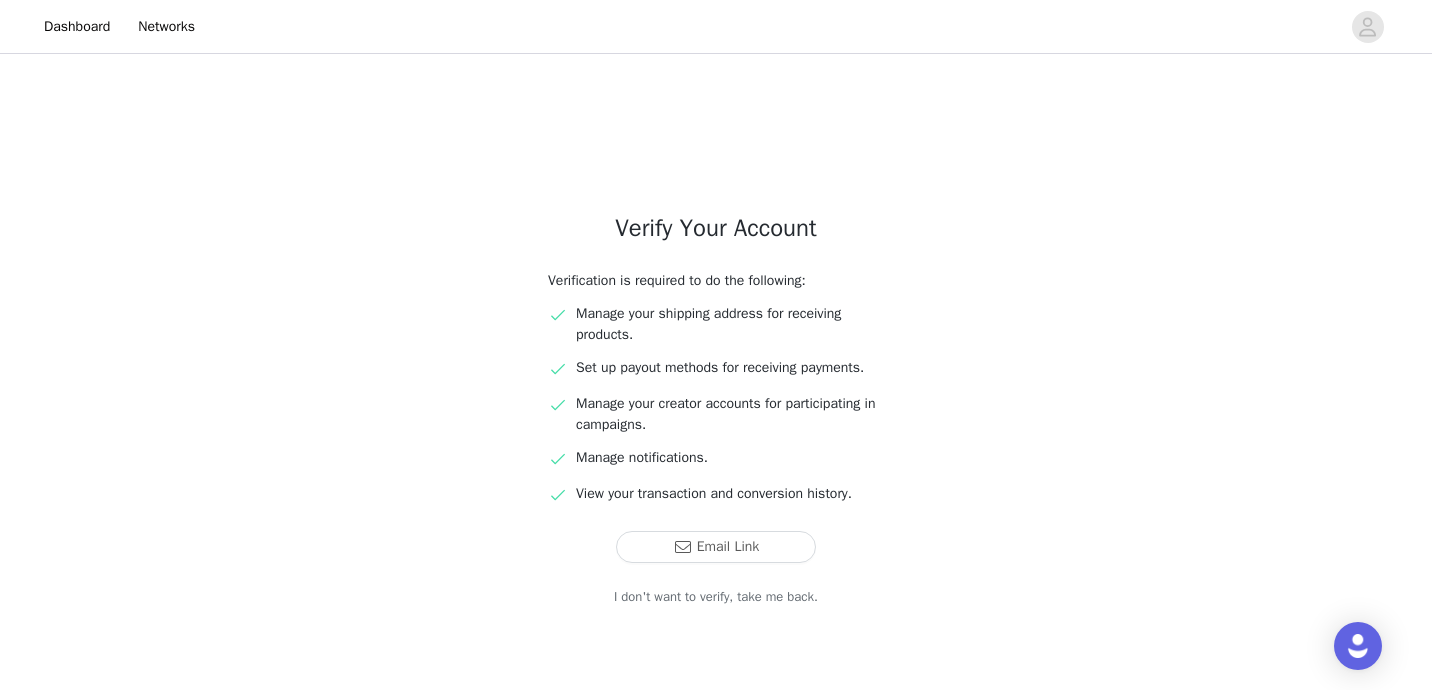 scroll, scrollTop: 49, scrollLeft: 0, axis: vertical 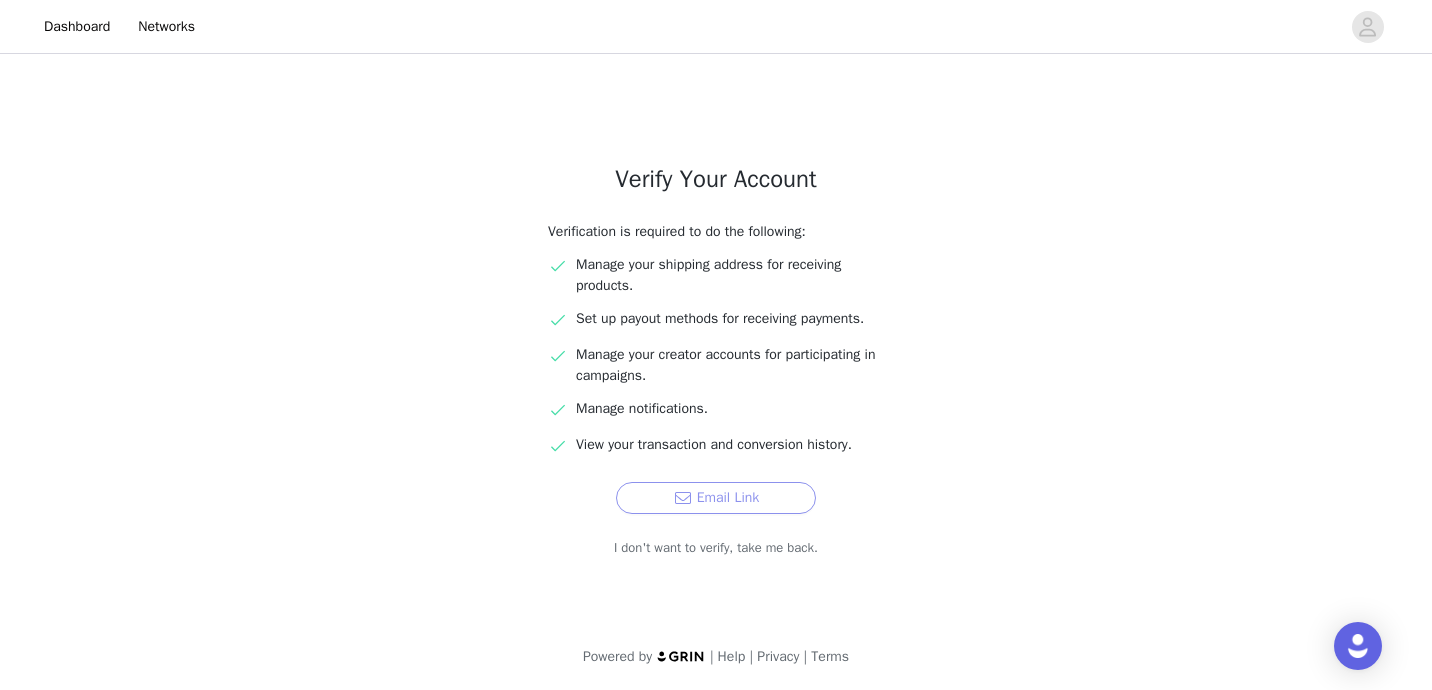 click on "Email Link" at bounding box center (716, 498) 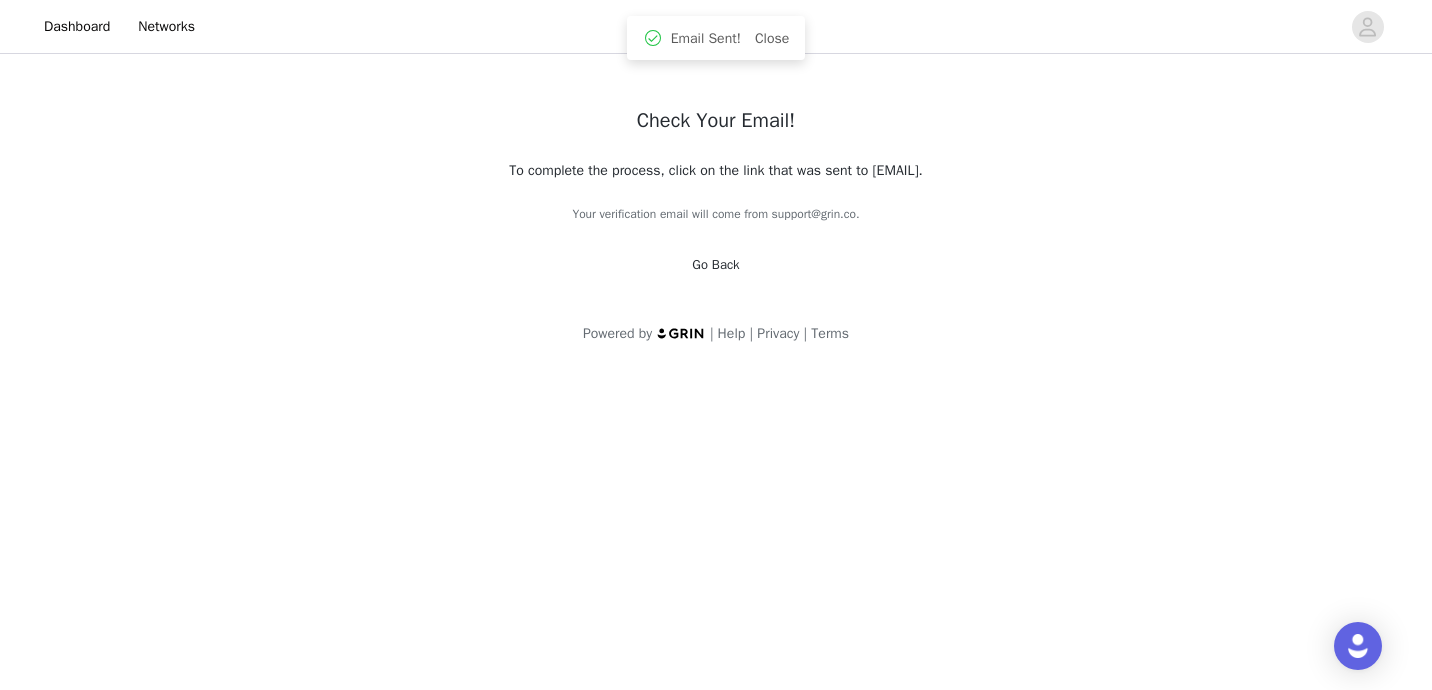 scroll, scrollTop: 0, scrollLeft: 0, axis: both 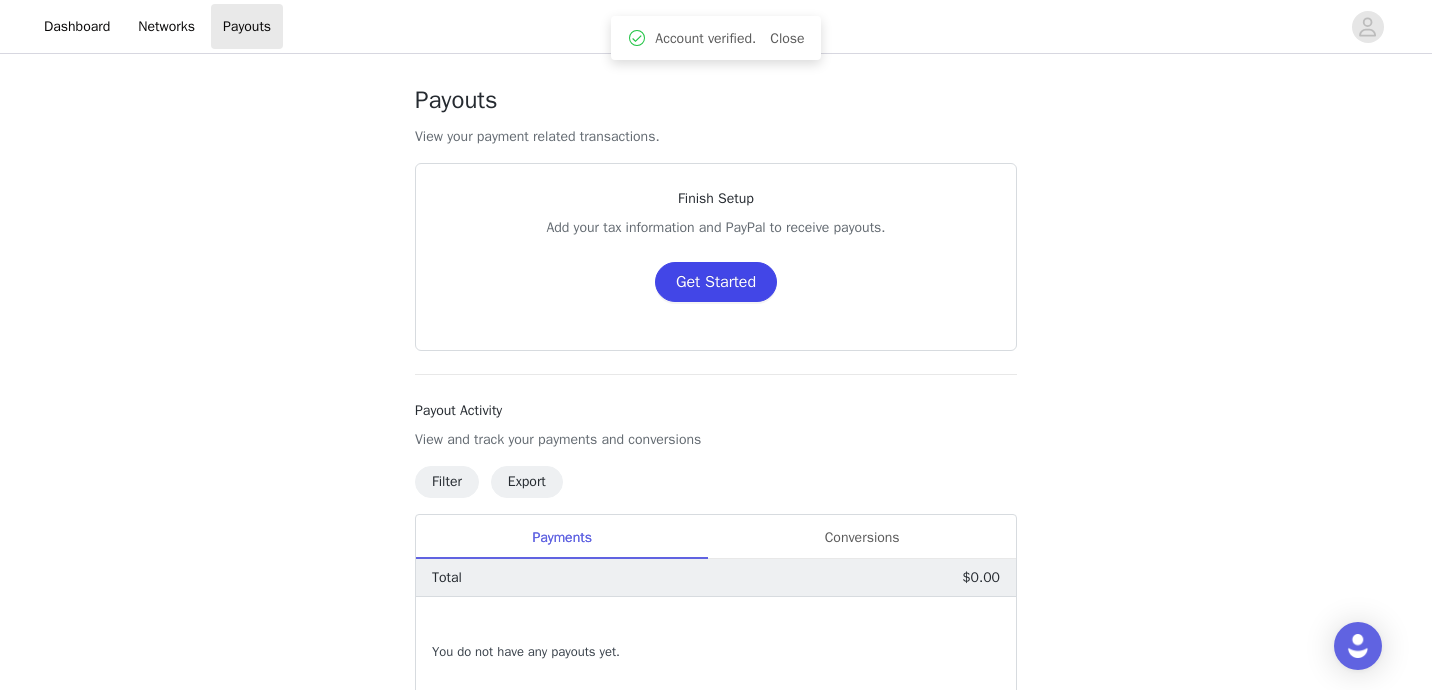 click on "Get Started" at bounding box center [716, 282] 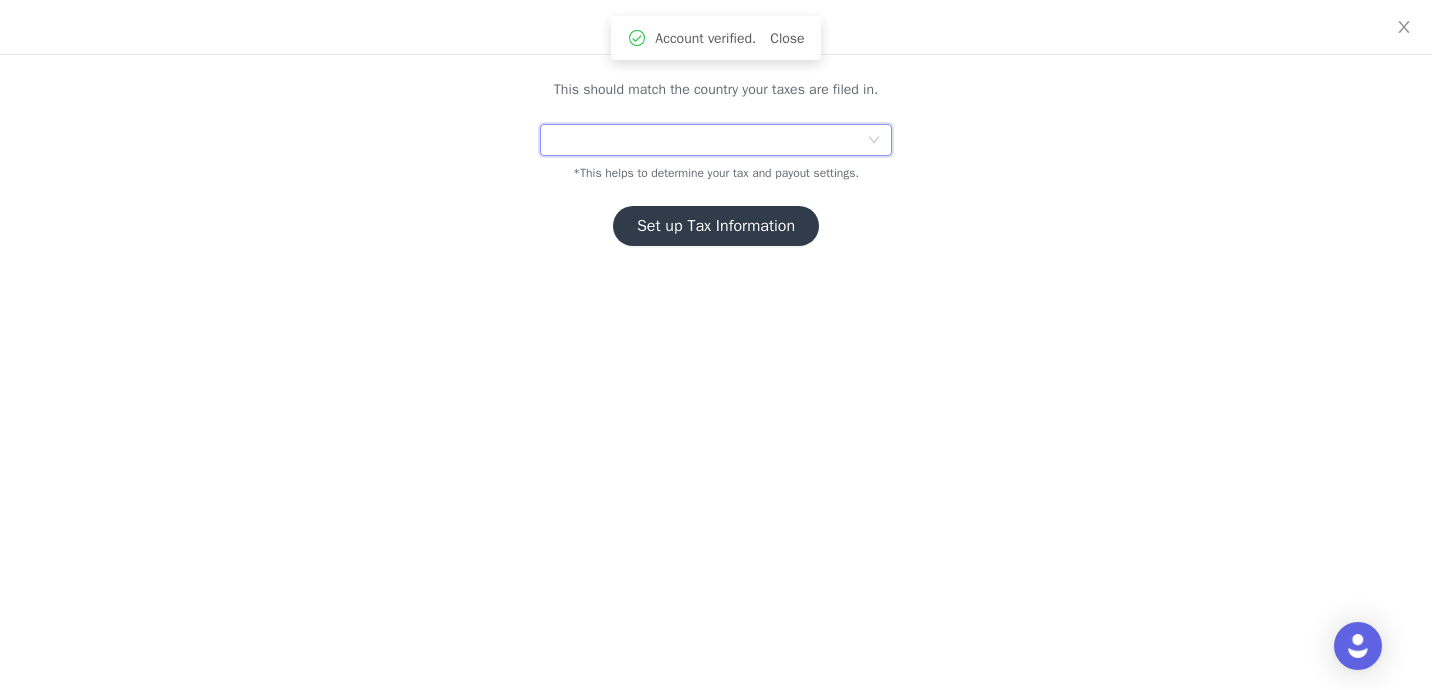 click at bounding box center [709, 140] 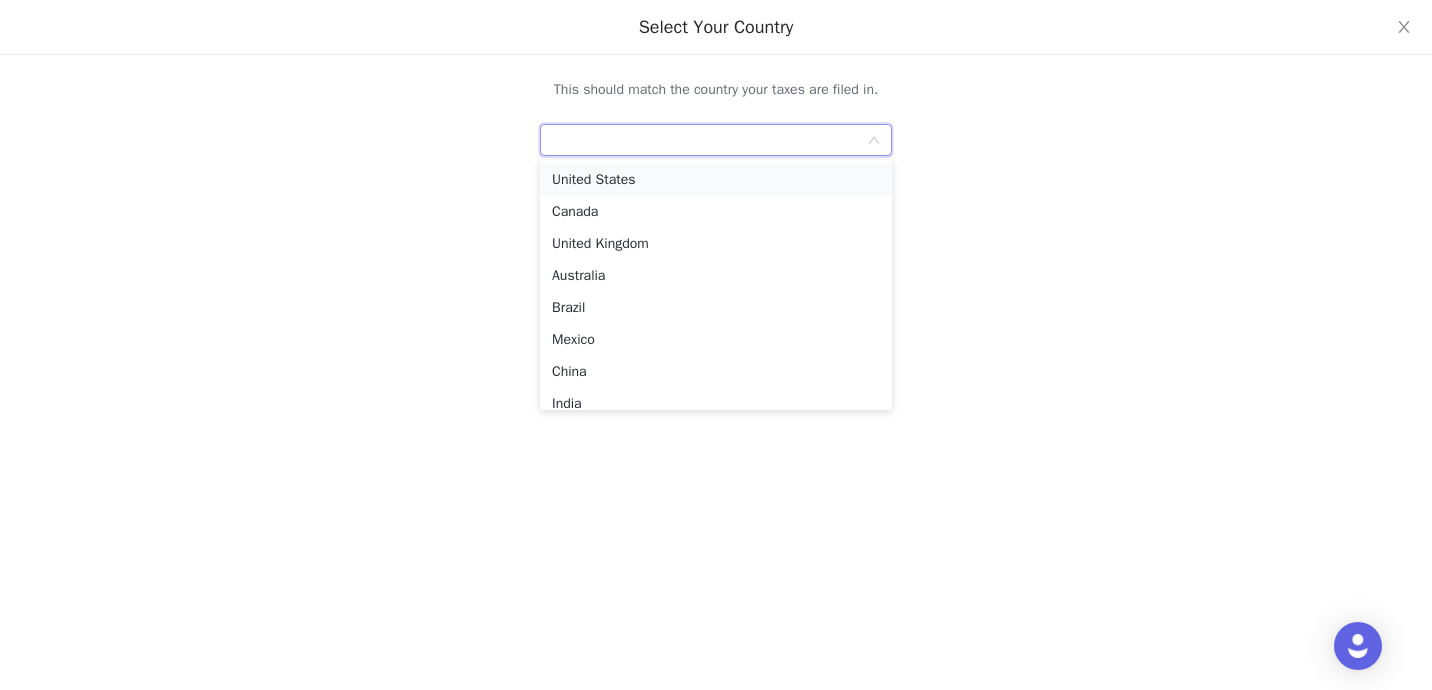 click on "United States" at bounding box center (716, 180) 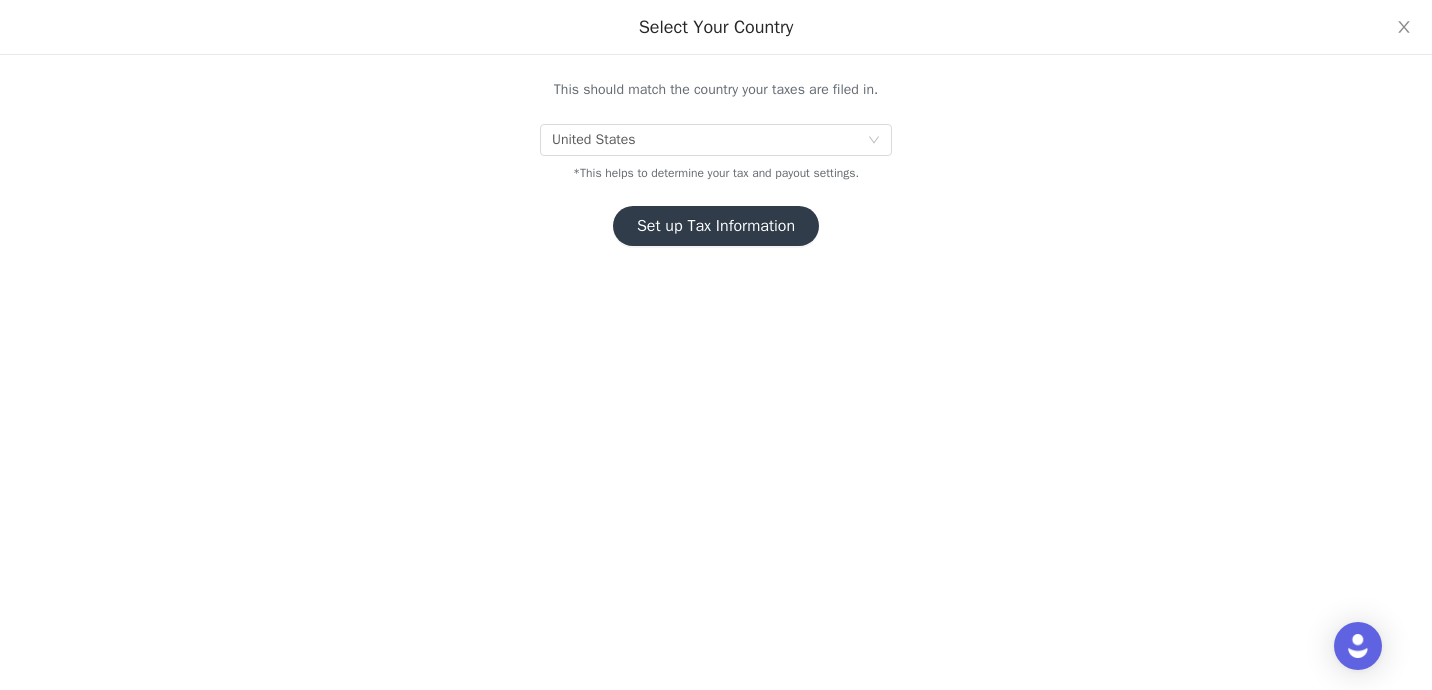 click on "Set up Tax Information" at bounding box center (716, 226) 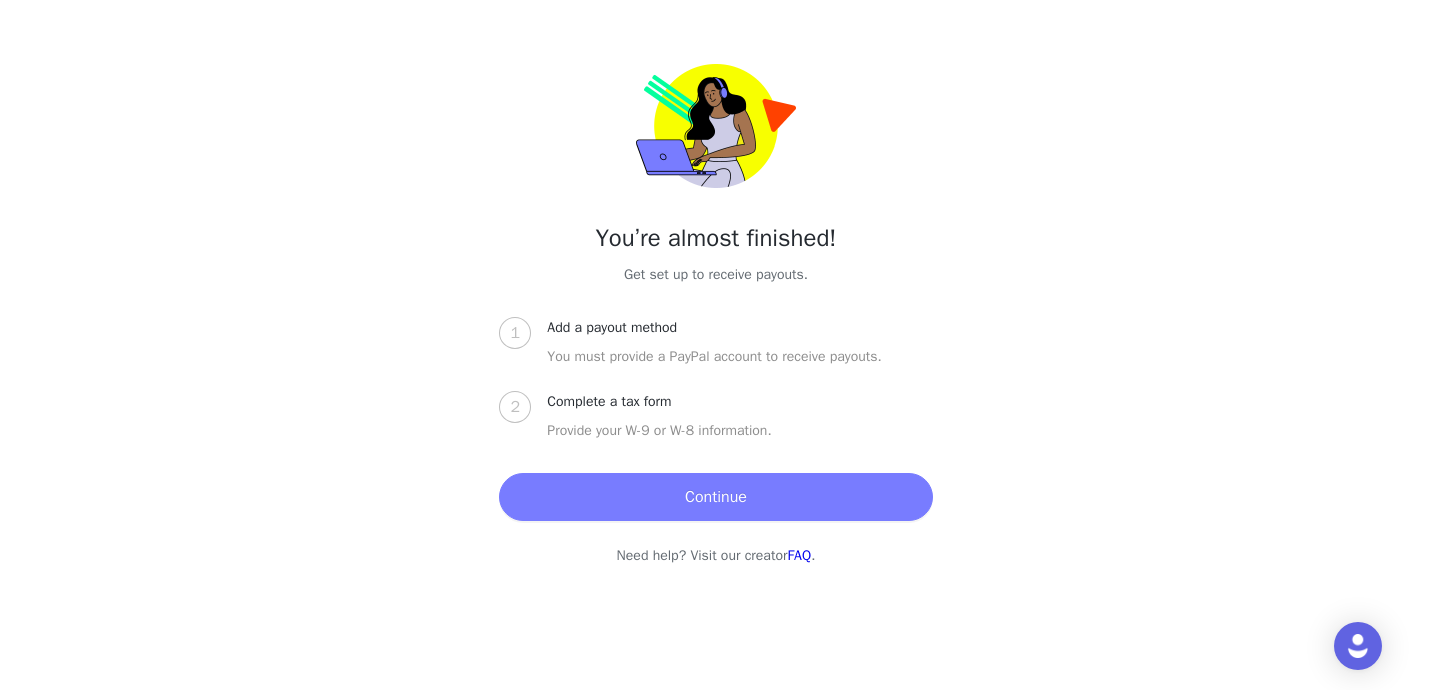 click on "Continue" at bounding box center (715, 497) 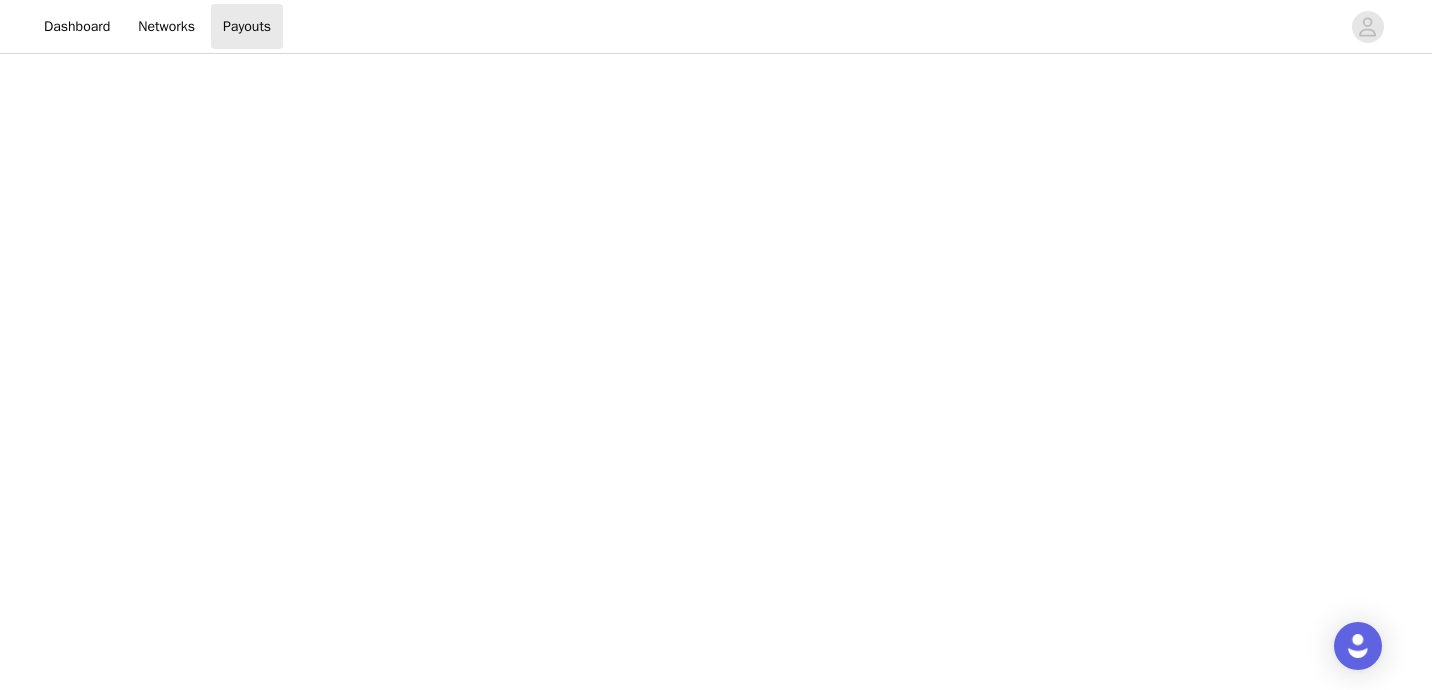 scroll, scrollTop: 336, scrollLeft: 0, axis: vertical 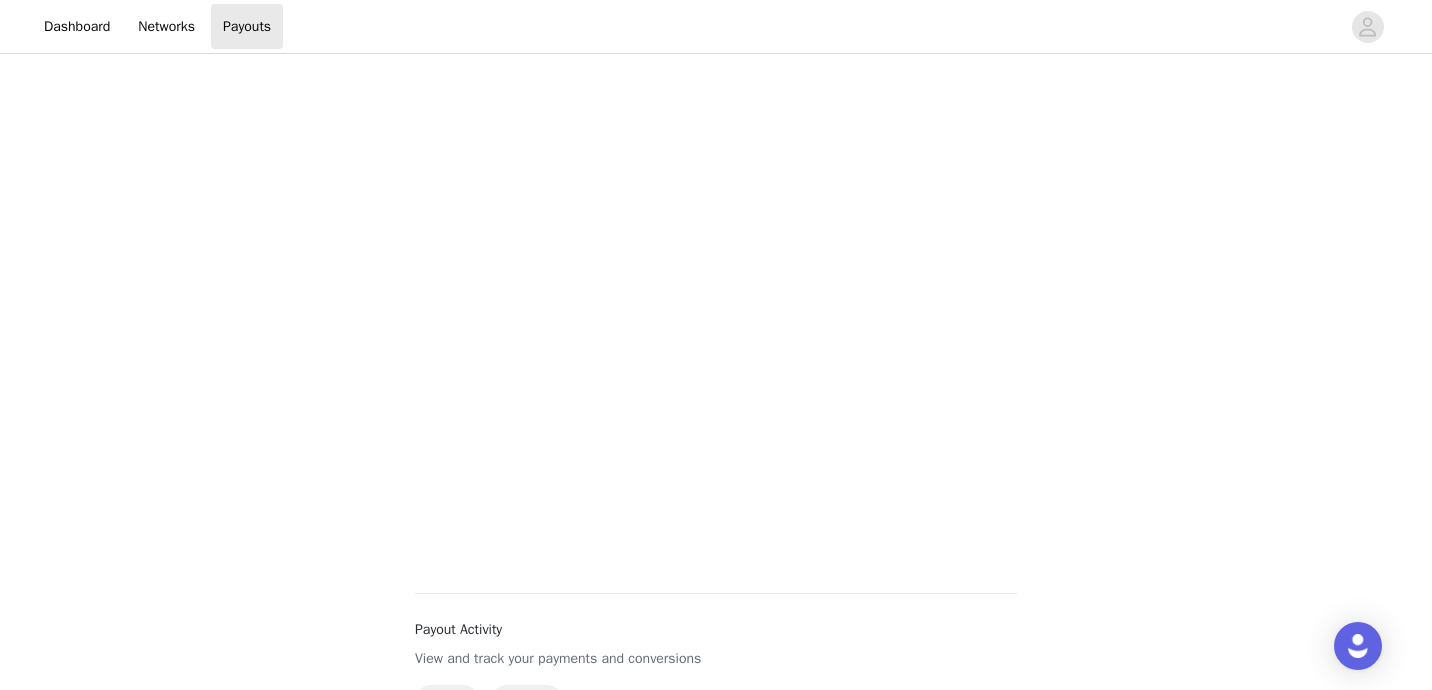 click on "Payouts   View your payment related transactions.             Payout Activity   View and track your payments and conversions   Filter   Export     Payments Conversions   Total     $0.00    You do not have any payouts yet.   0                       Powered by       |    Help    |    Privacy    |    Terms" at bounding box center [716, 256] 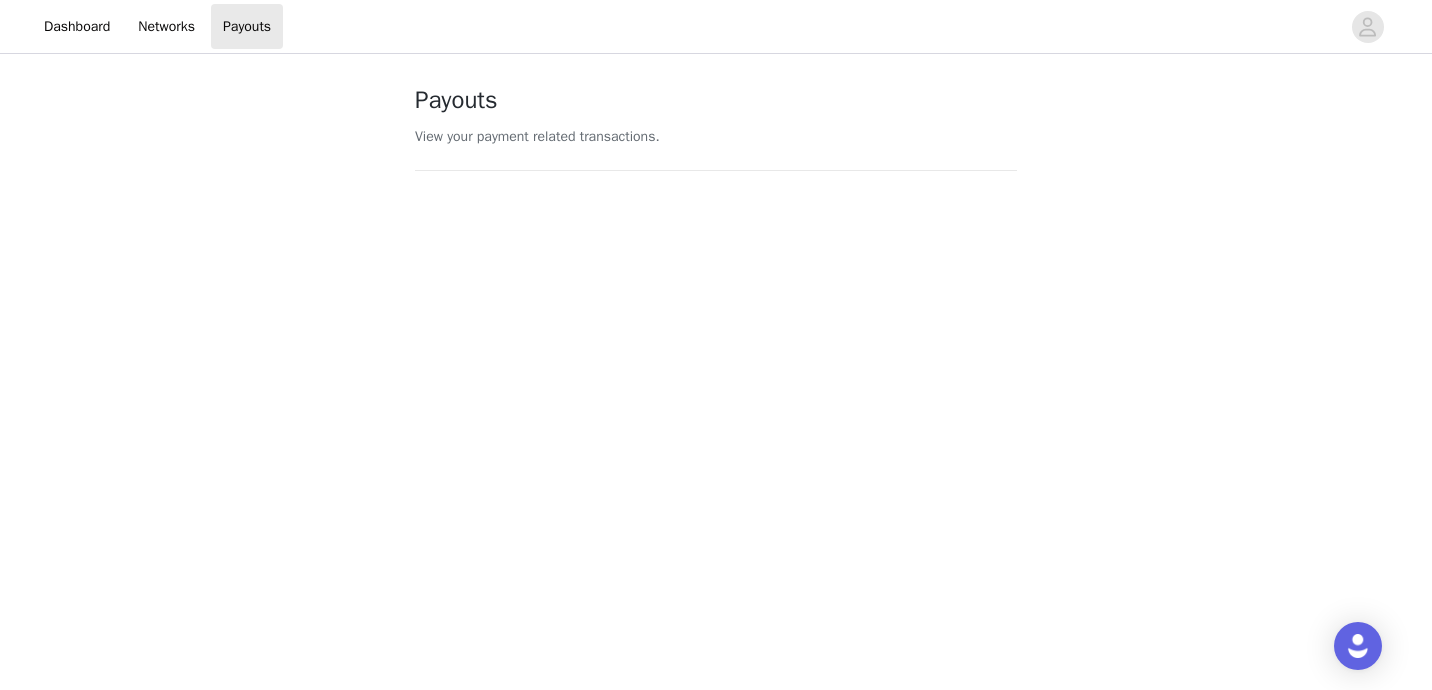 scroll, scrollTop: 345, scrollLeft: 0, axis: vertical 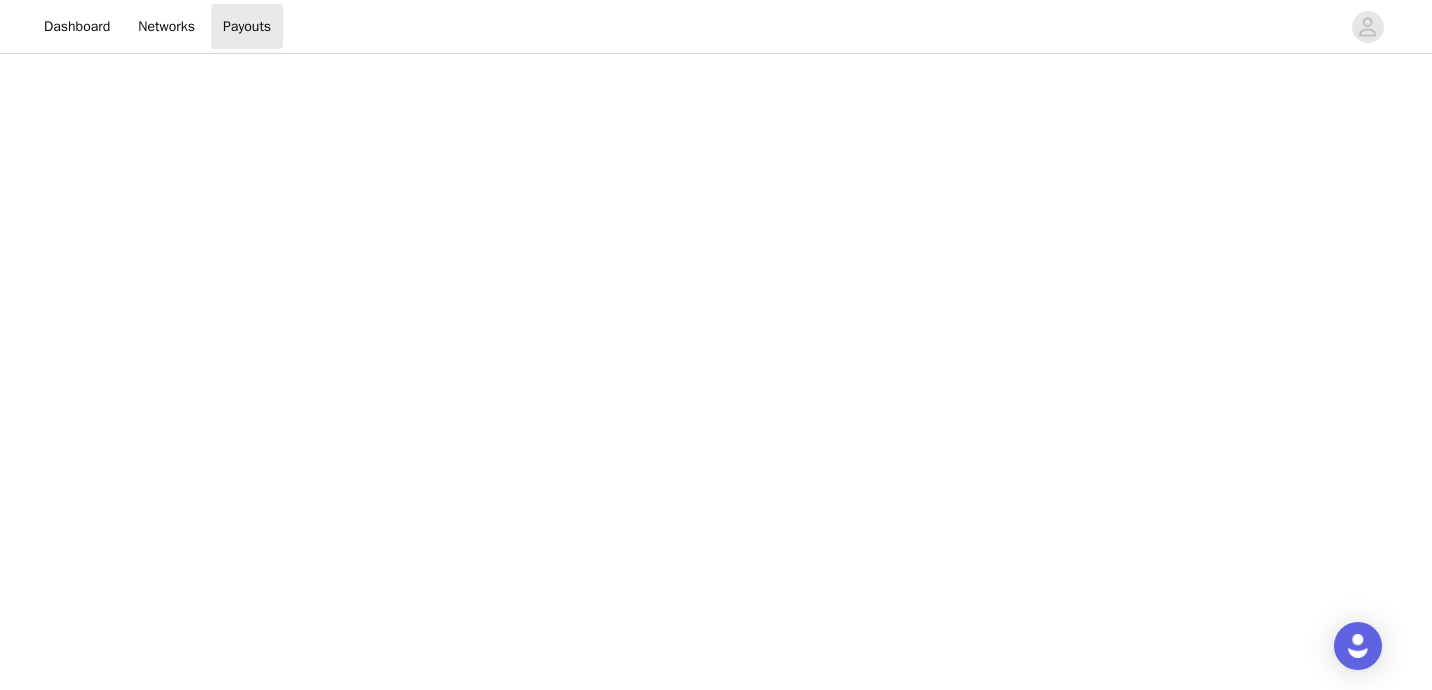 click on "Payouts   View your payment related transactions.             Payout Activity   View and track your payments and conversions   Filter   Export     Payments Conversions   Total     $0.00    You do not have any payouts yet.   0                       Powered by       |    Help    |    Privacy    |    Terms" at bounding box center (716, 484) 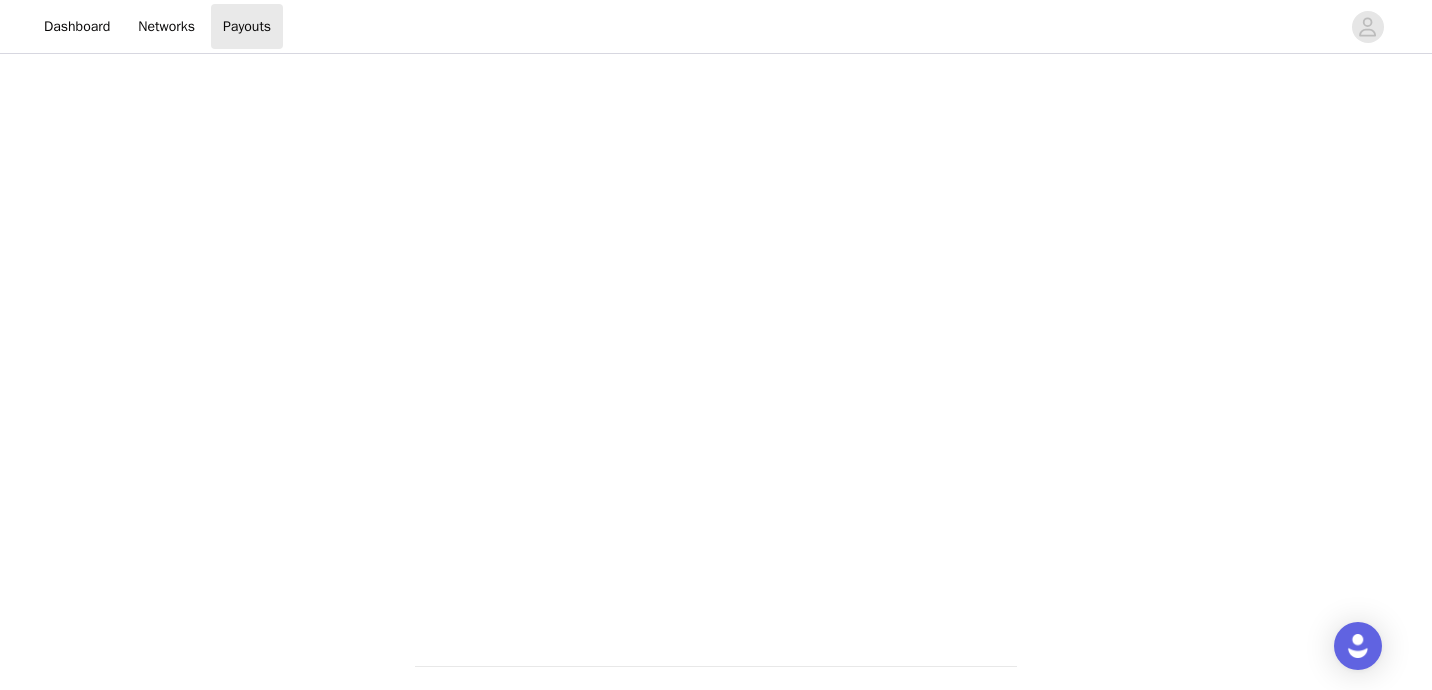 scroll, scrollTop: 553, scrollLeft: 0, axis: vertical 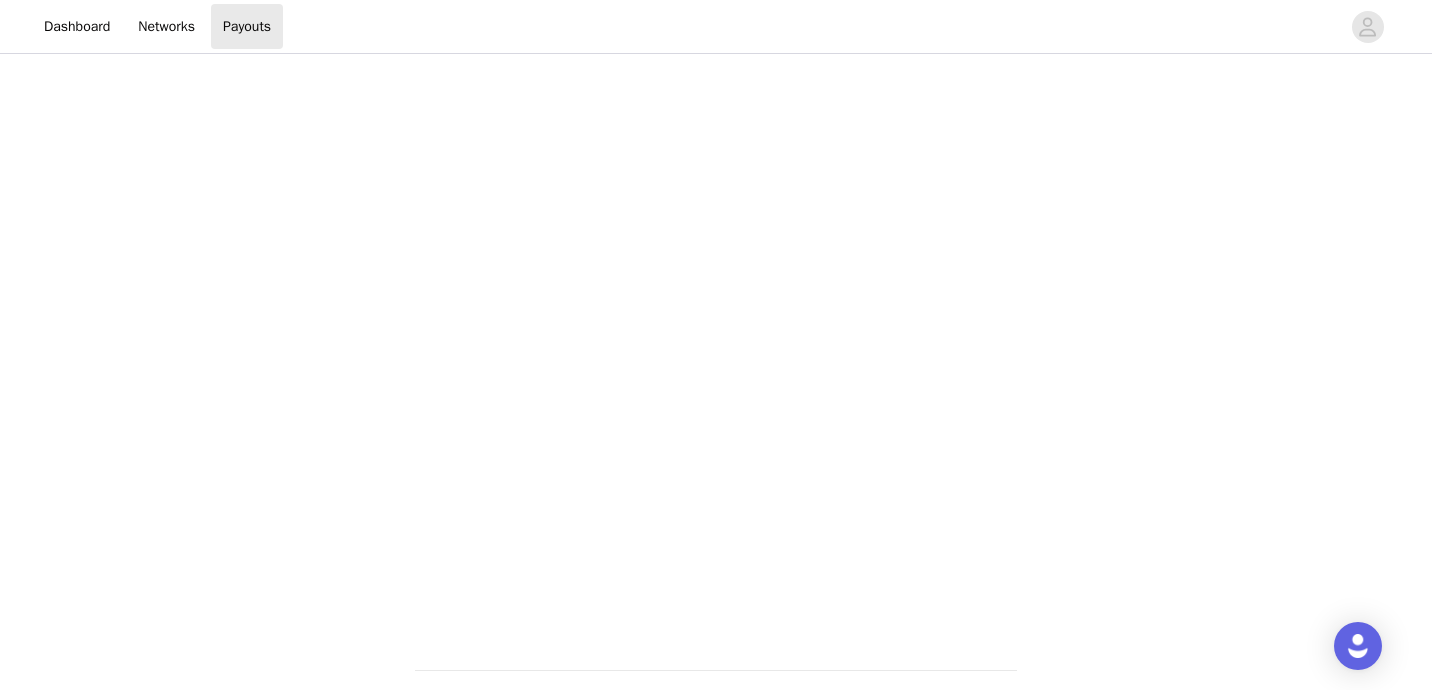 click on "Payouts   View your payment related transactions.             Payout Activity   View and track your payments and conversions   Filter   Export     Payments Conversions   Total     $0.00    You do not have any payouts yet.   0                       Powered by       |    Help    |    Privacy    |    Terms" at bounding box center [716, 320] 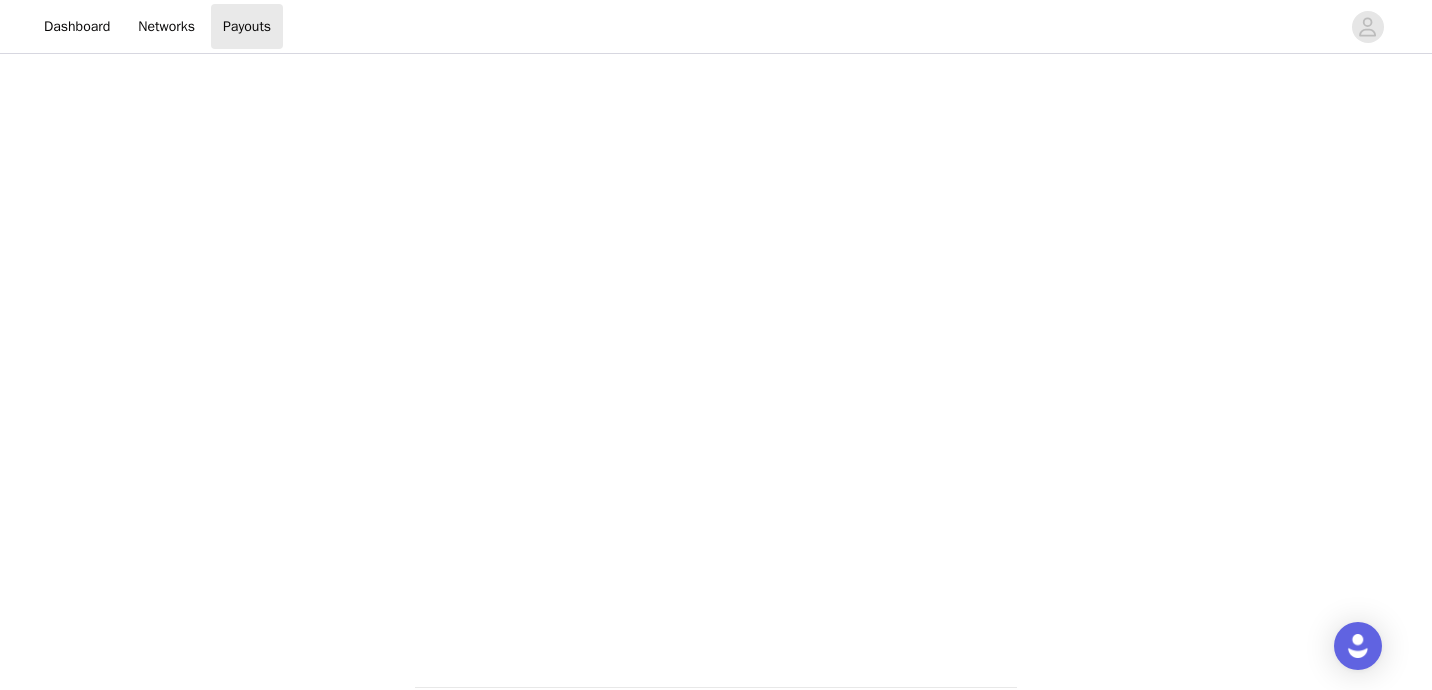 scroll, scrollTop: 0, scrollLeft: 0, axis: both 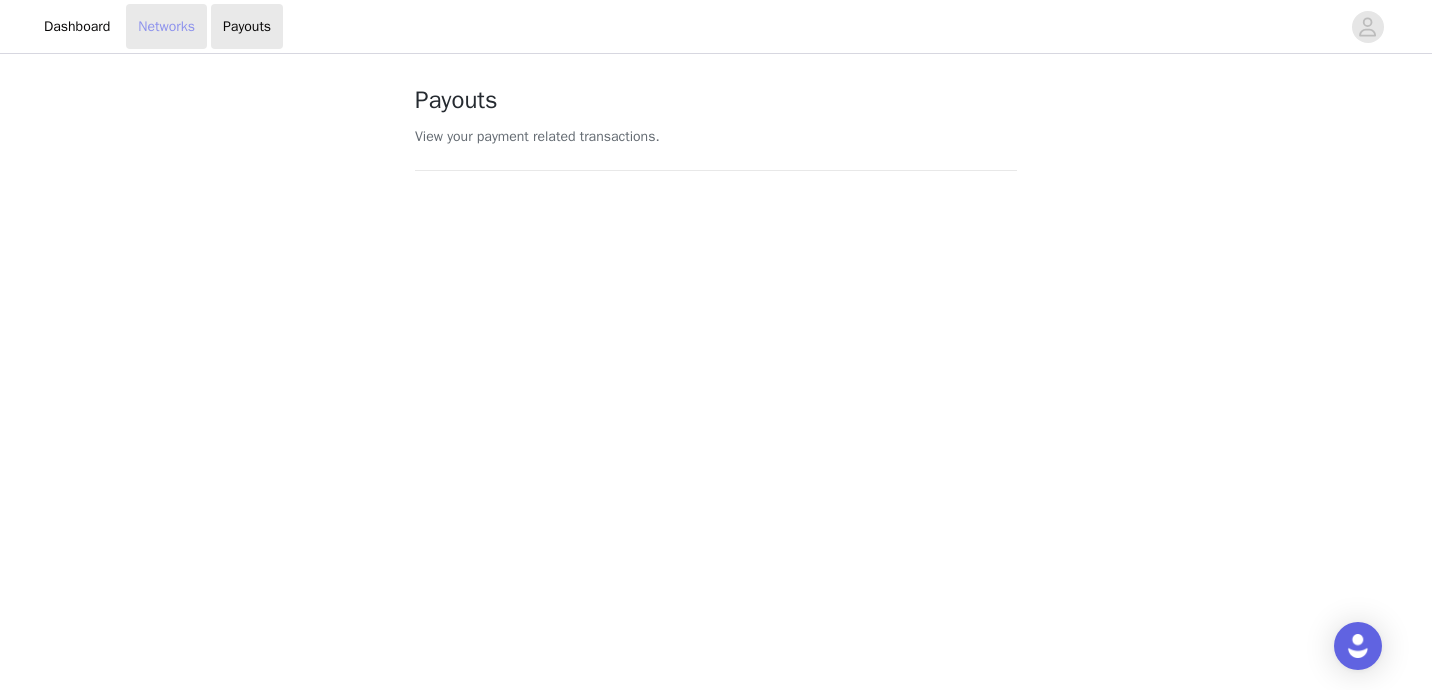 click on "Networks" at bounding box center [166, 26] 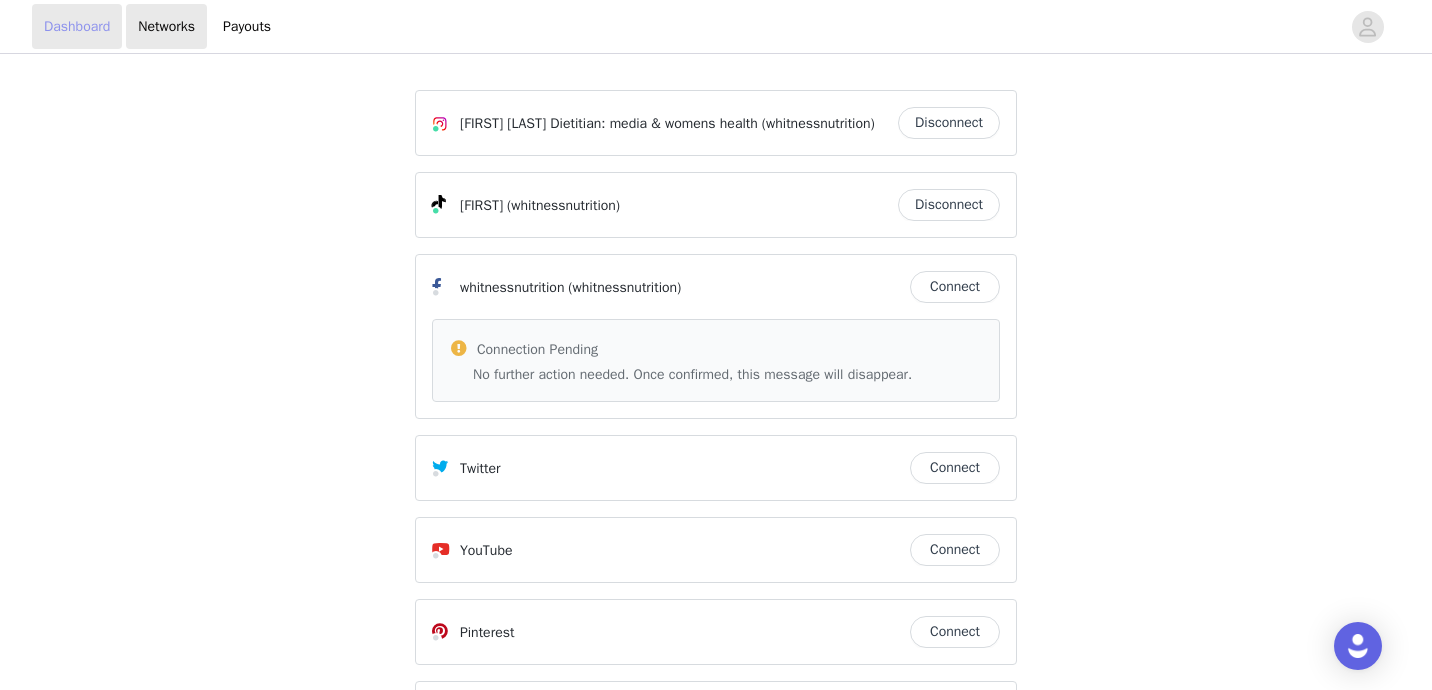 click on "Dashboard" at bounding box center [77, 26] 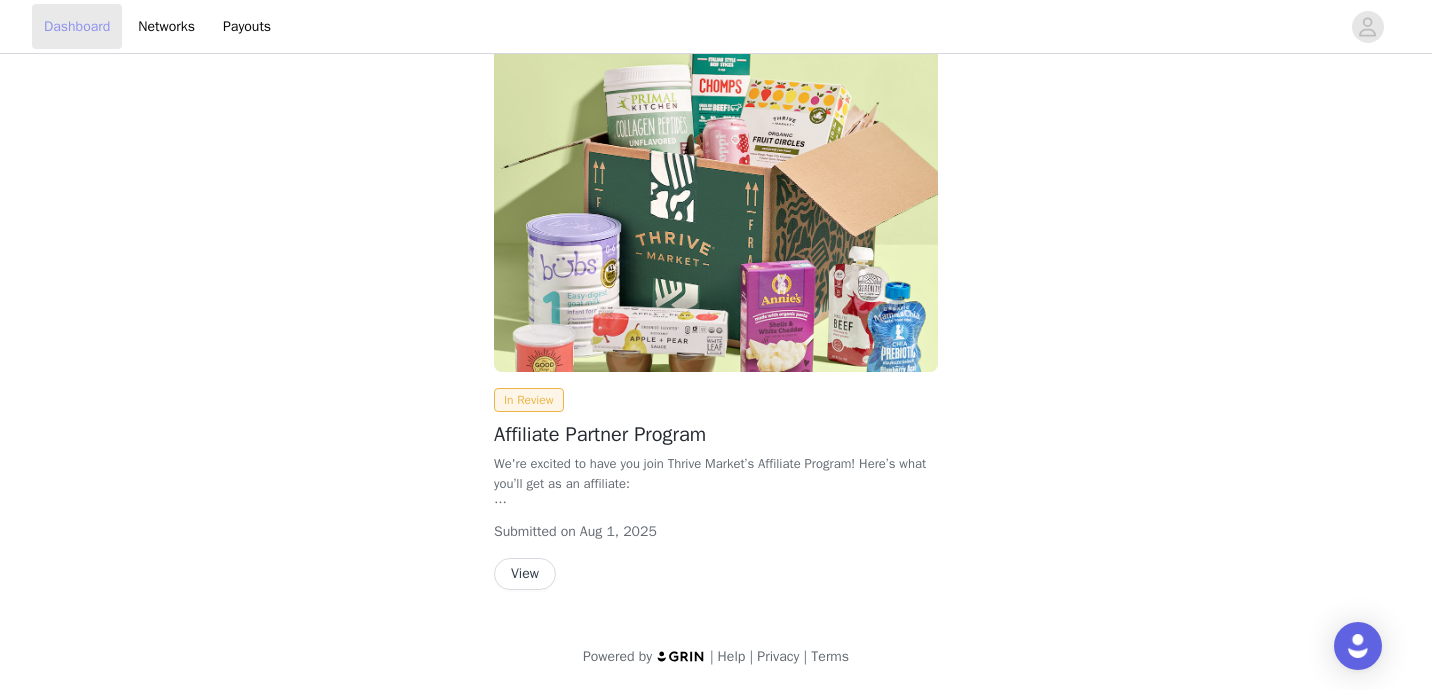 scroll, scrollTop: 0, scrollLeft: 0, axis: both 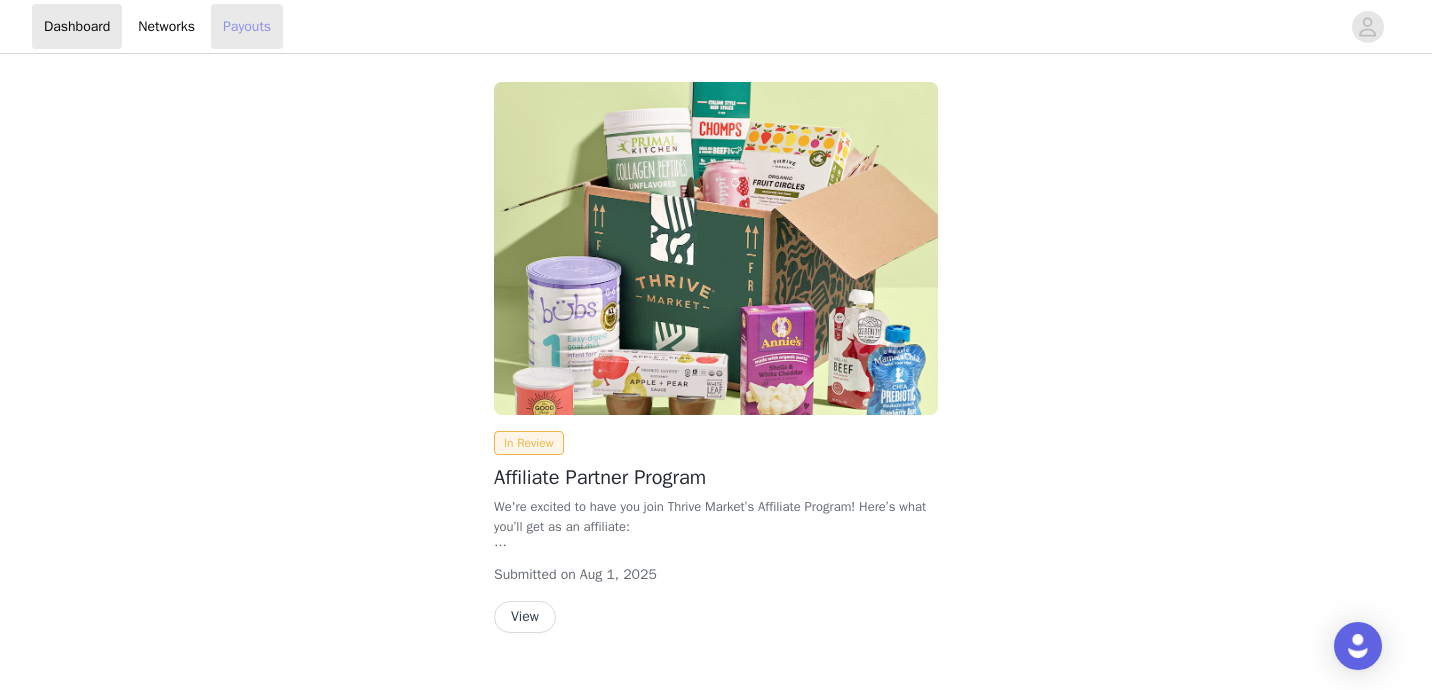 click on "Payouts" at bounding box center [247, 26] 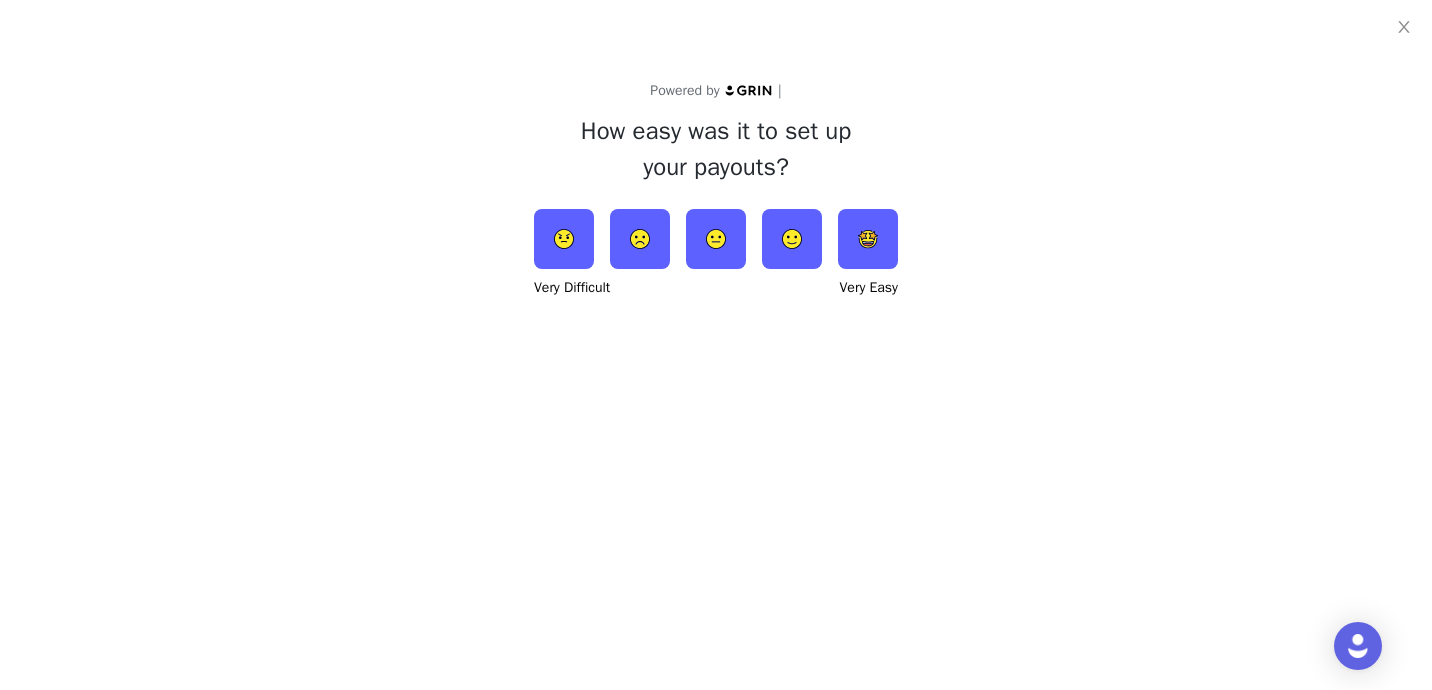 click at bounding box center [868, 239] 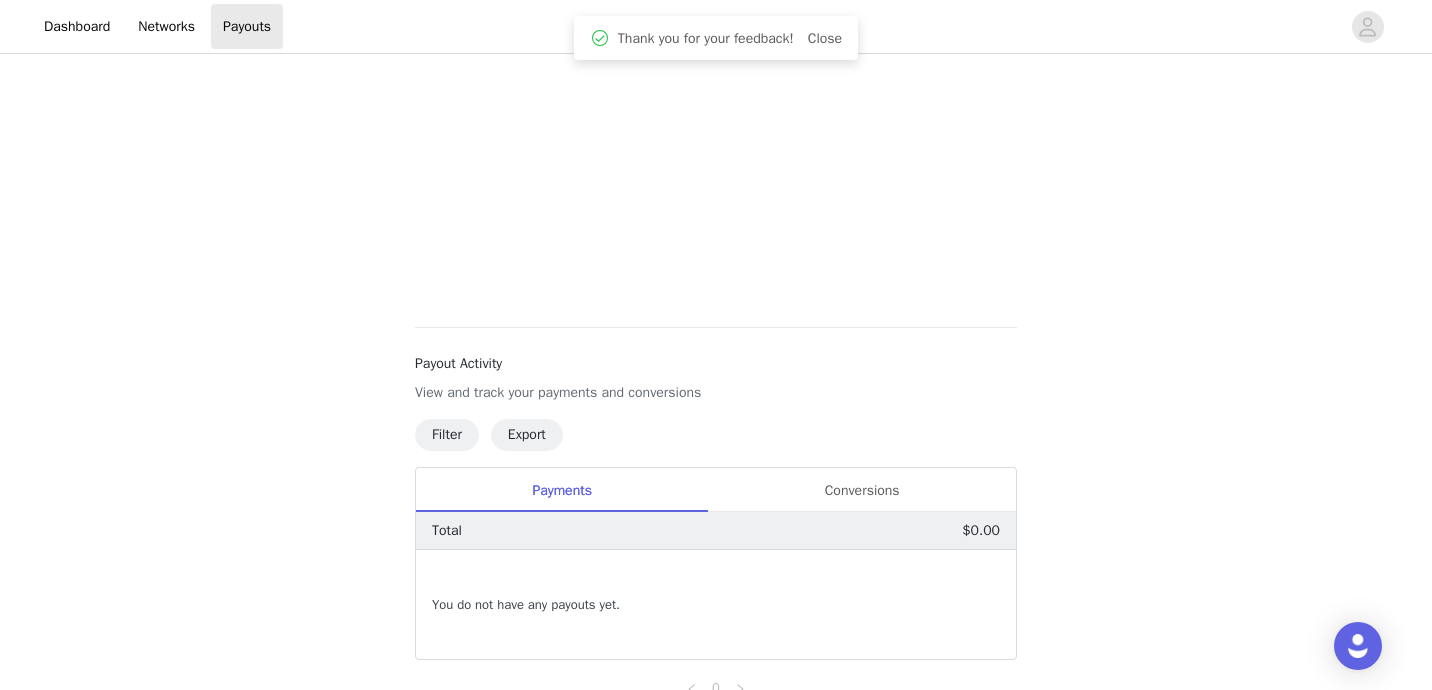 scroll, scrollTop: 455, scrollLeft: 0, axis: vertical 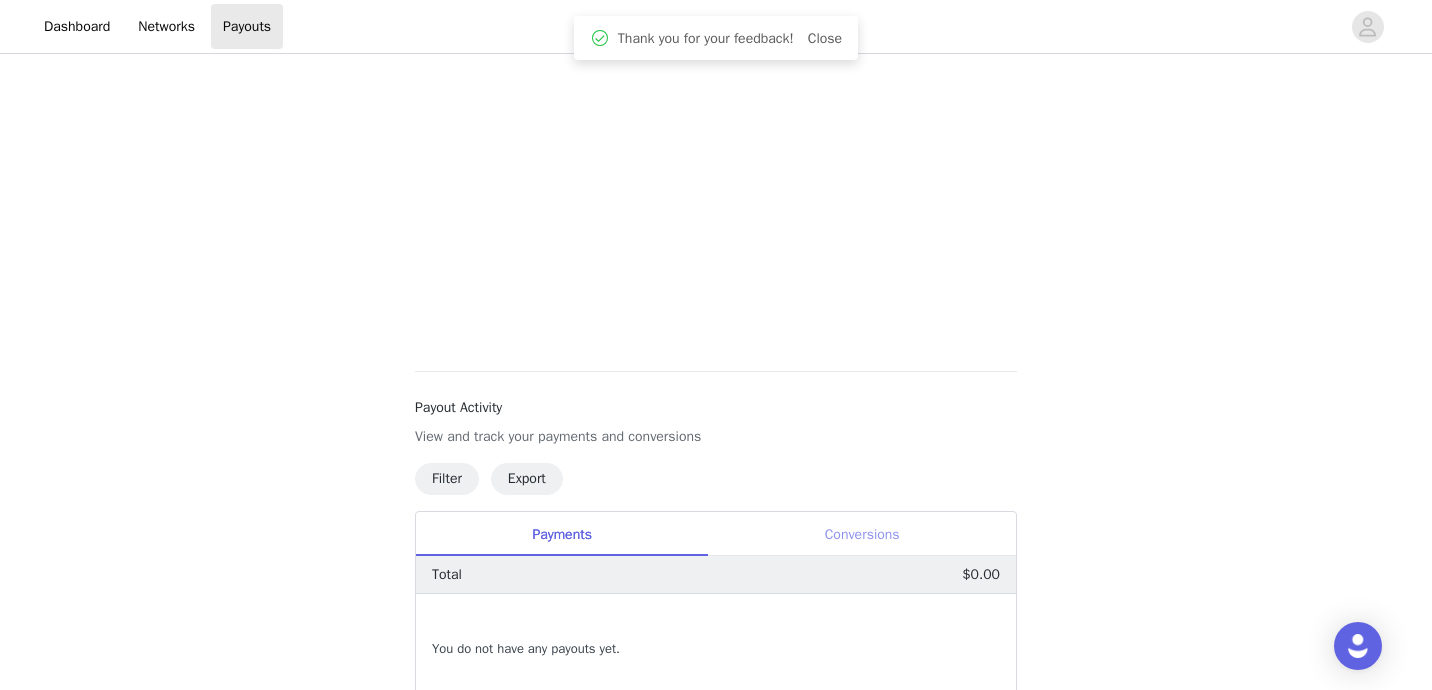 click on "Conversions" at bounding box center [862, 534] 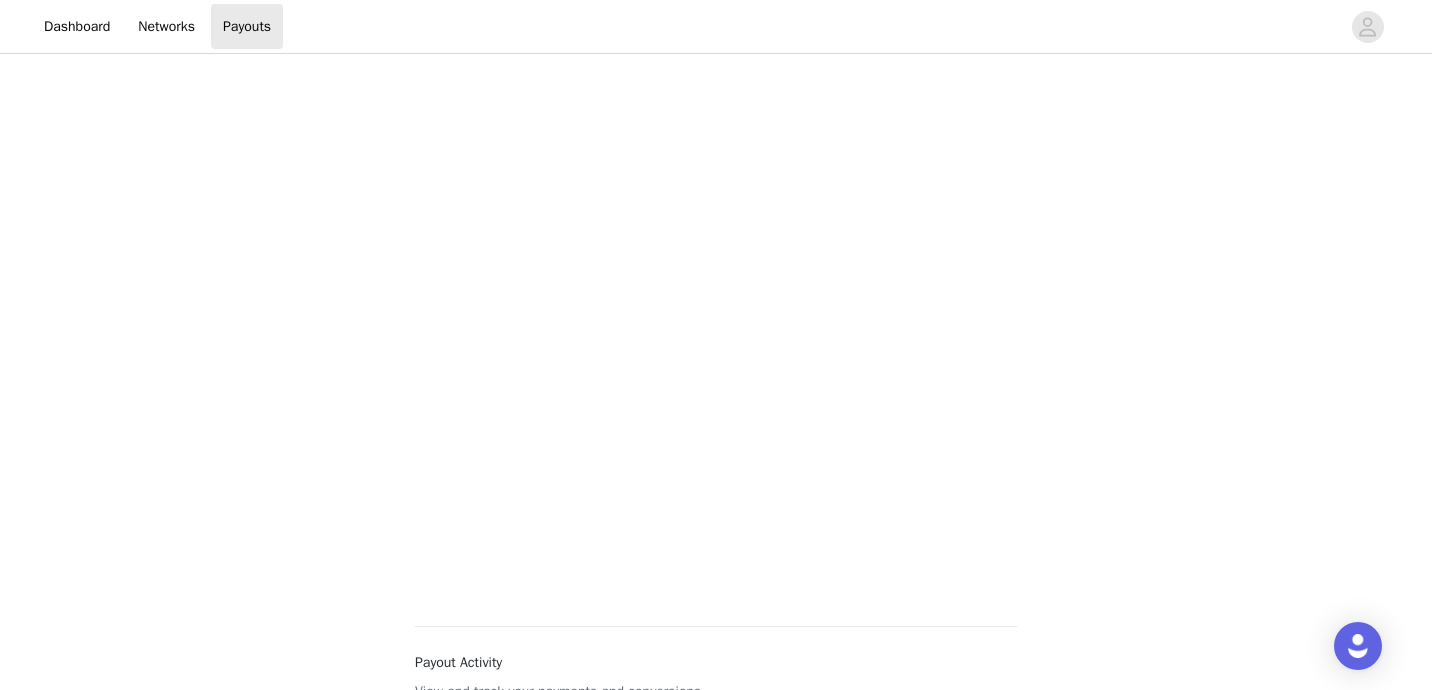 scroll, scrollTop: 0, scrollLeft: 0, axis: both 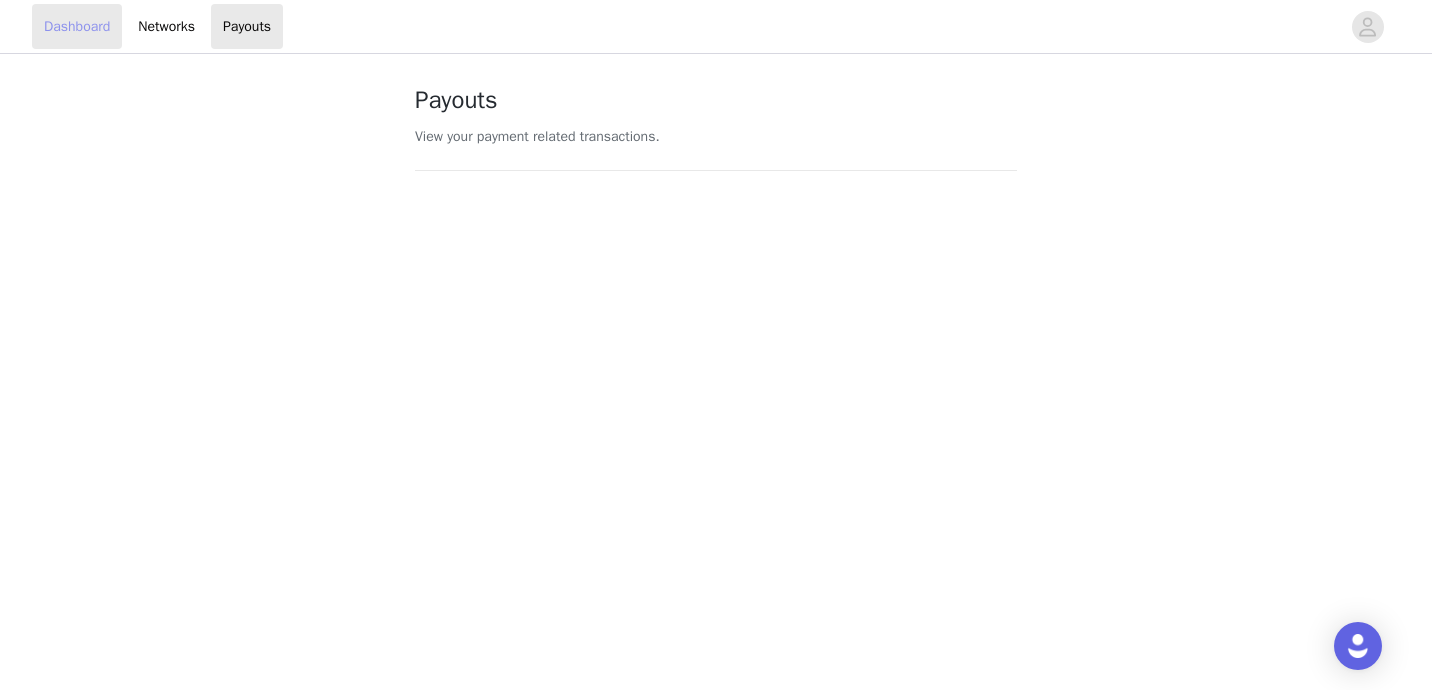 click on "Dashboard" at bounding box center (77, 26) 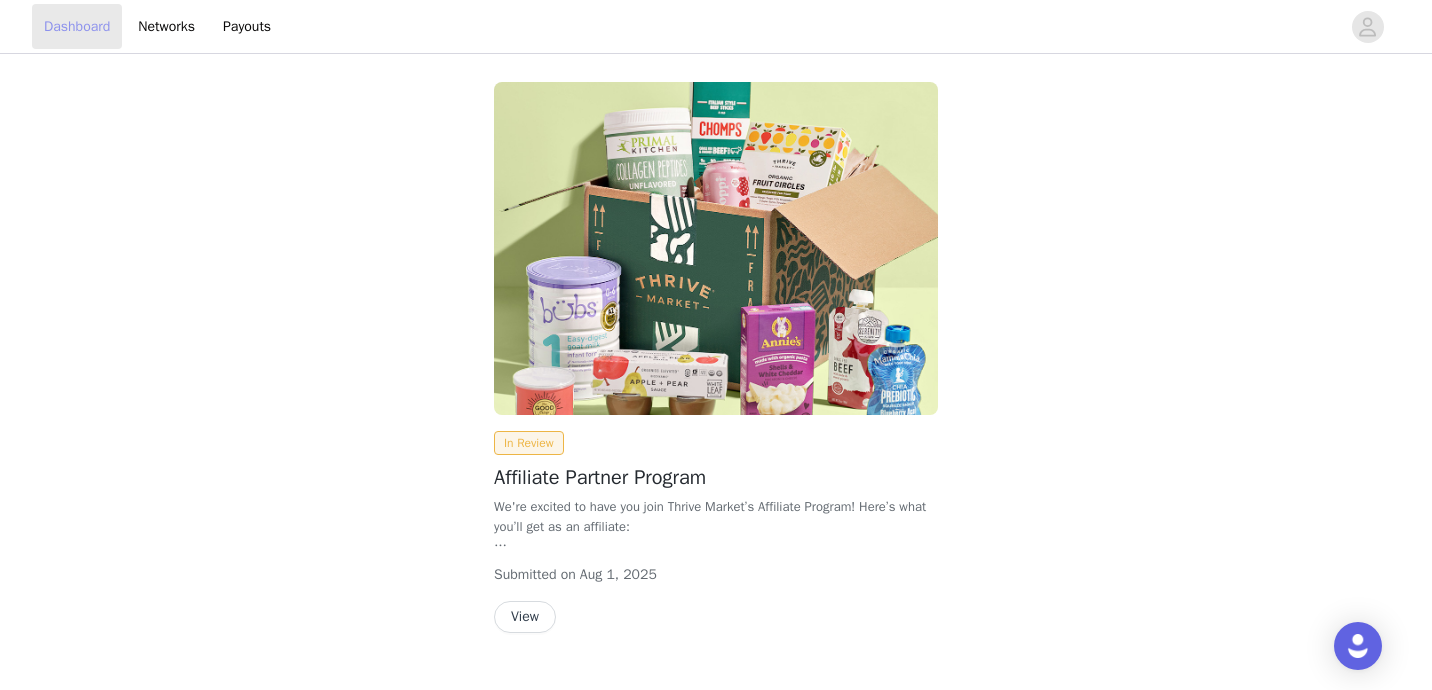scroll, scrollTop: 43, scrollLeft: 0, axis: vertical 